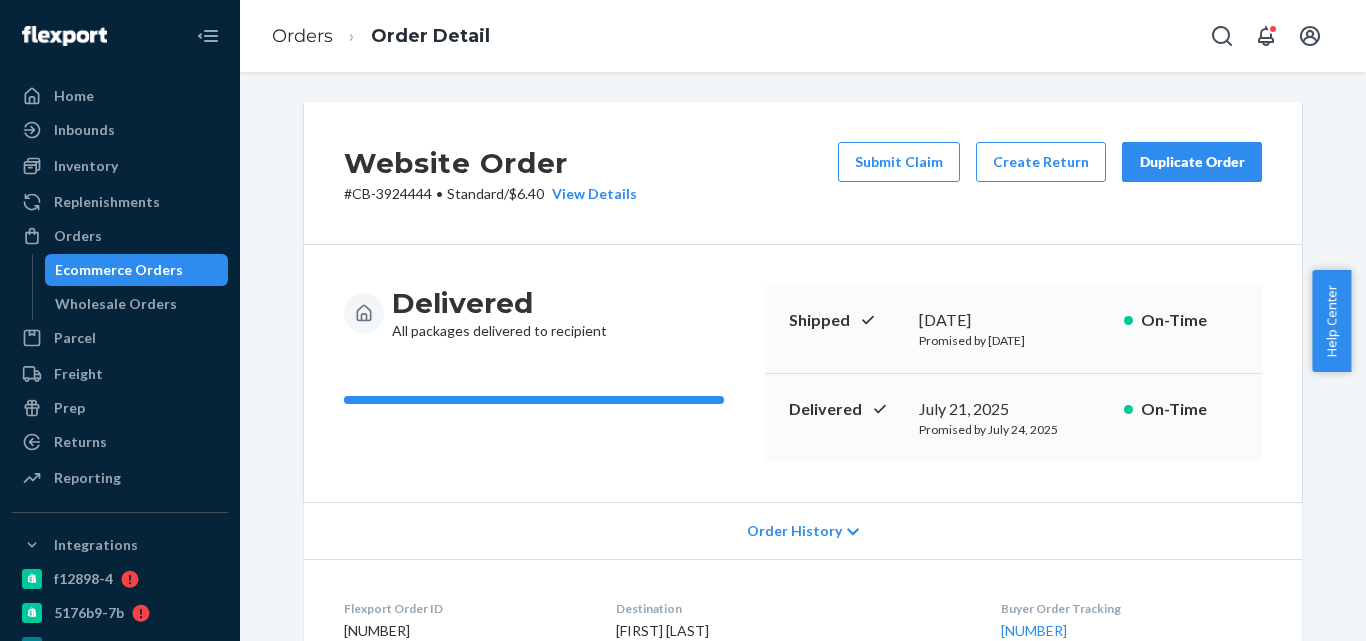 scroll, scrollTop: 0, scrollLeft: 0, axis: both 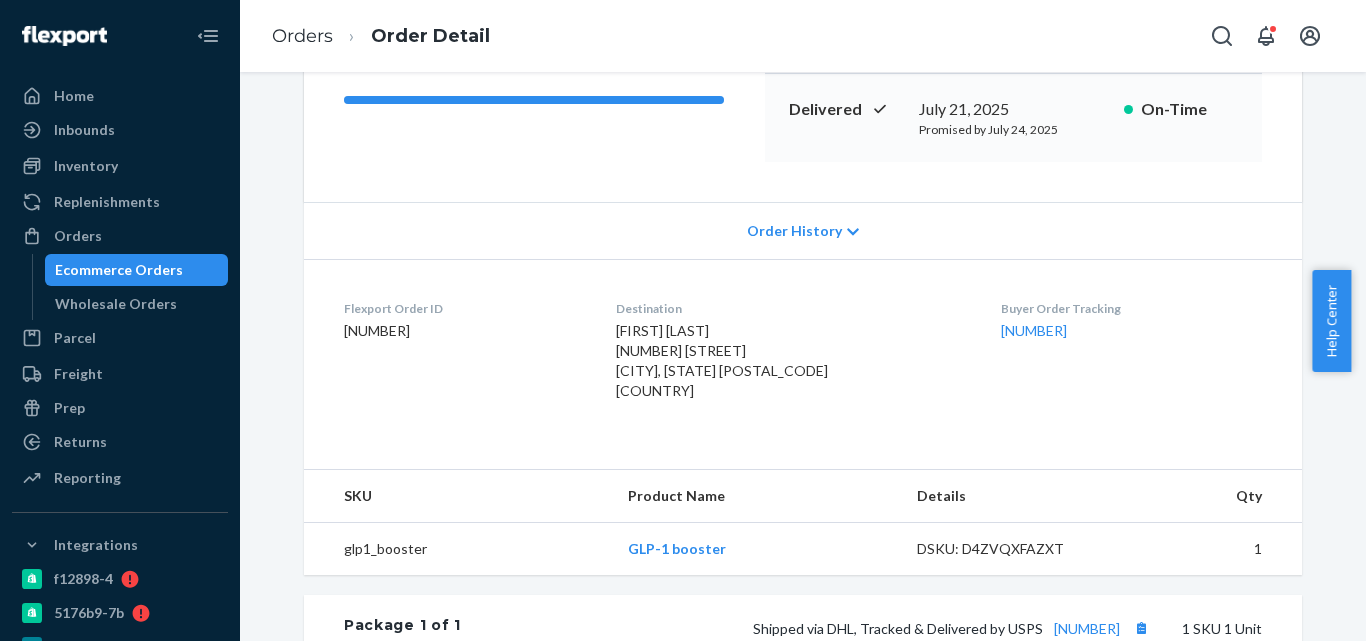 click on "Ecommerce Orders" at bounding box center (137, 270) 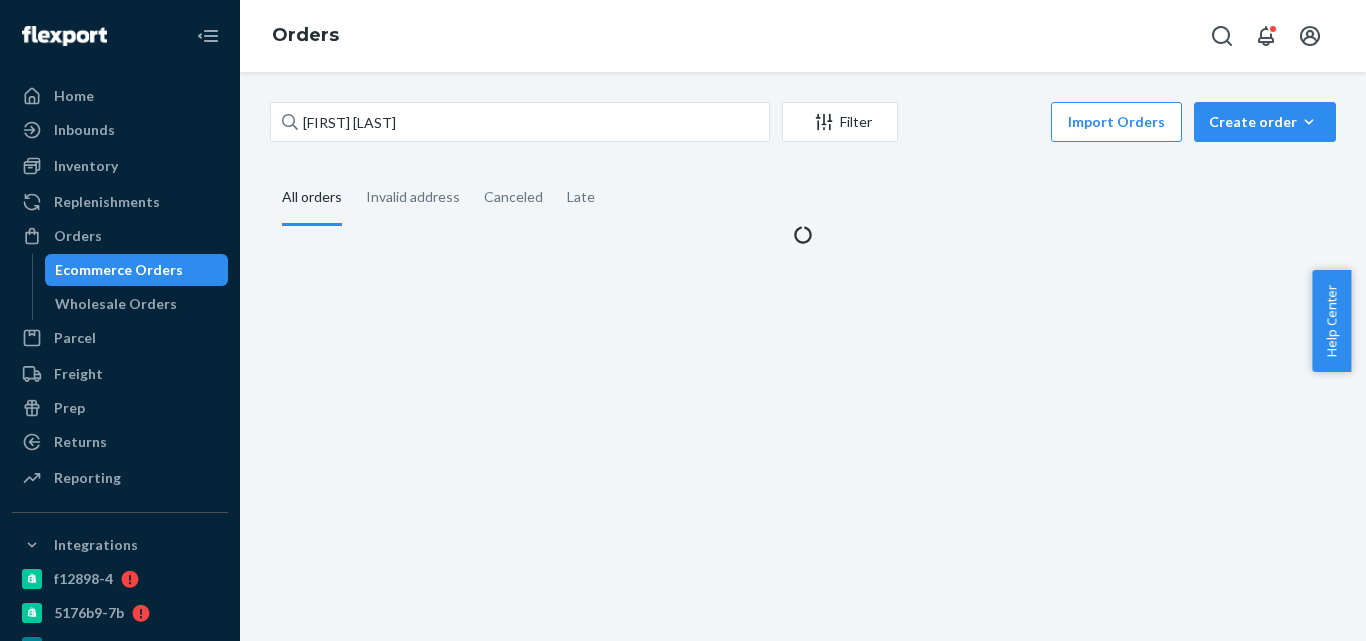 scroll, scrollTop: 0, scrollLeft: 0, axis: both 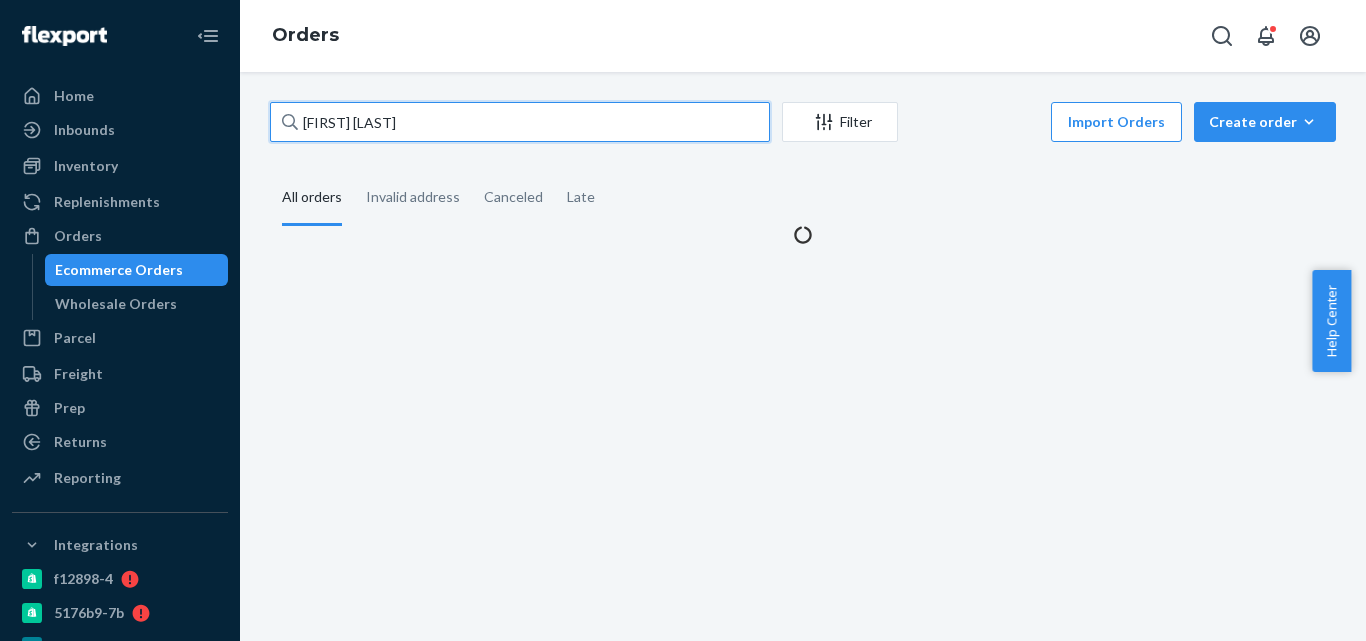 paste on "Marie-Christine Schneider ( care of bei Familie Hupperich)" 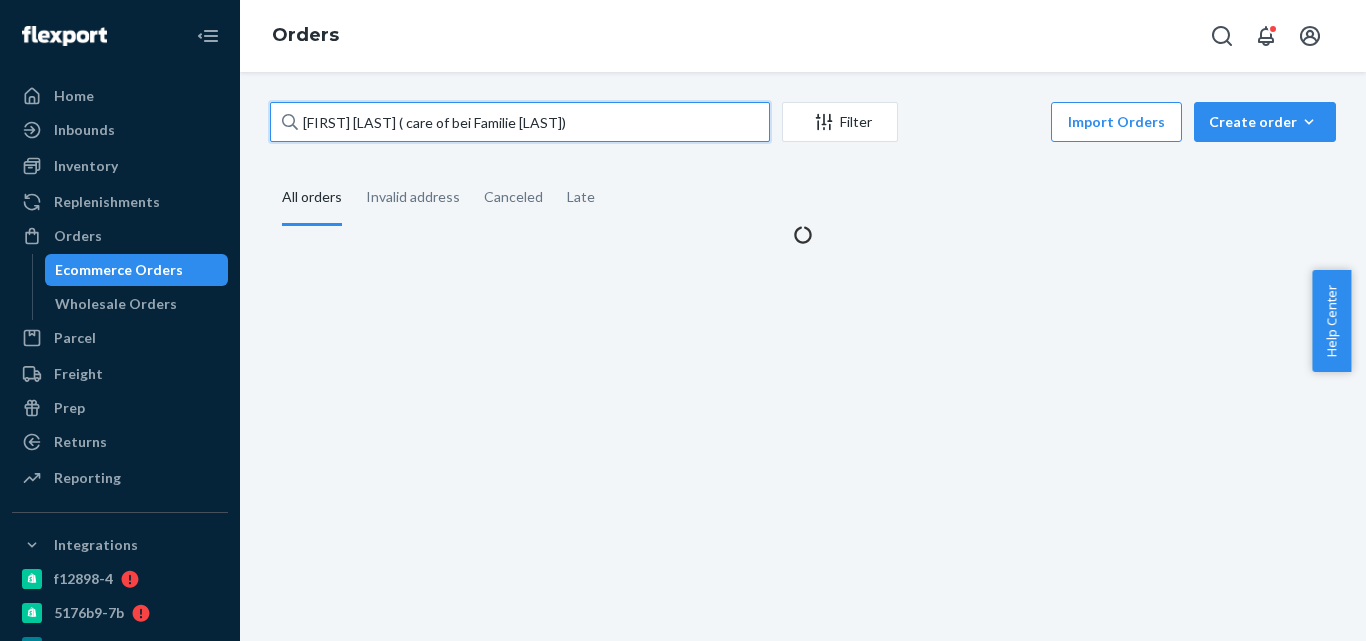 drag, startPoint x: 466, startPoint y: 137, endPoint x: 294, endPoint y: 136, distance: 172.00291 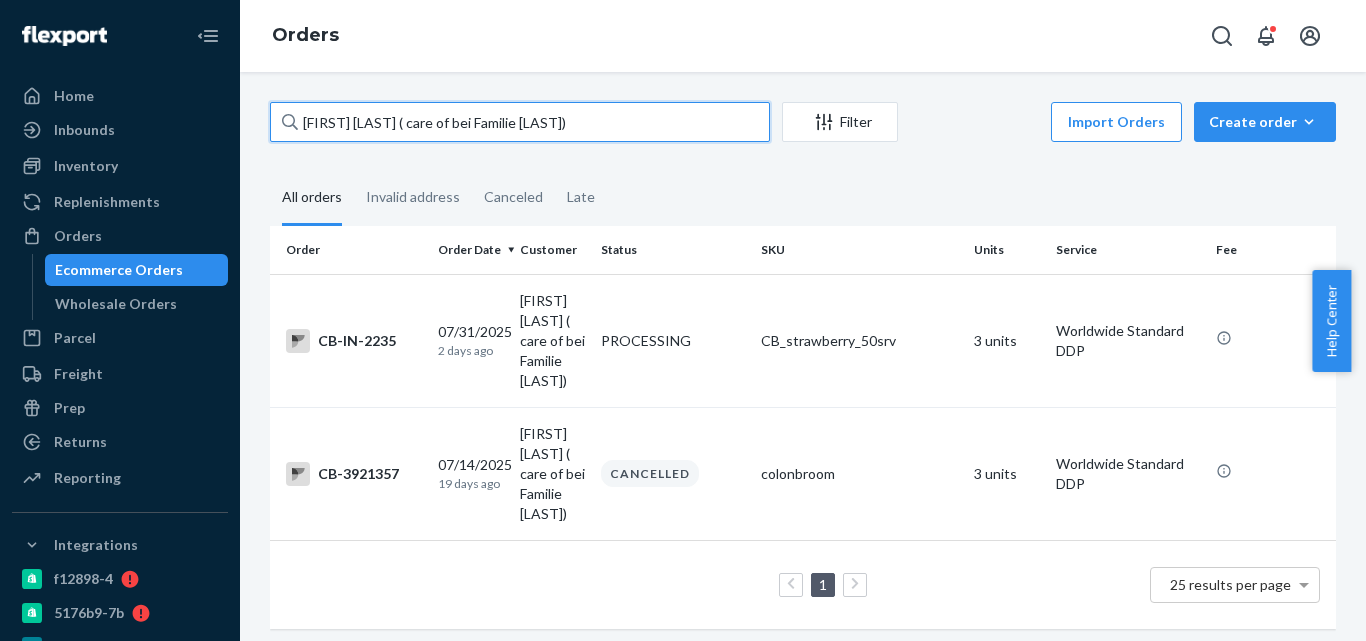 type on "Marie-Christine Schneider ( care of bei Familie Hupperich)" 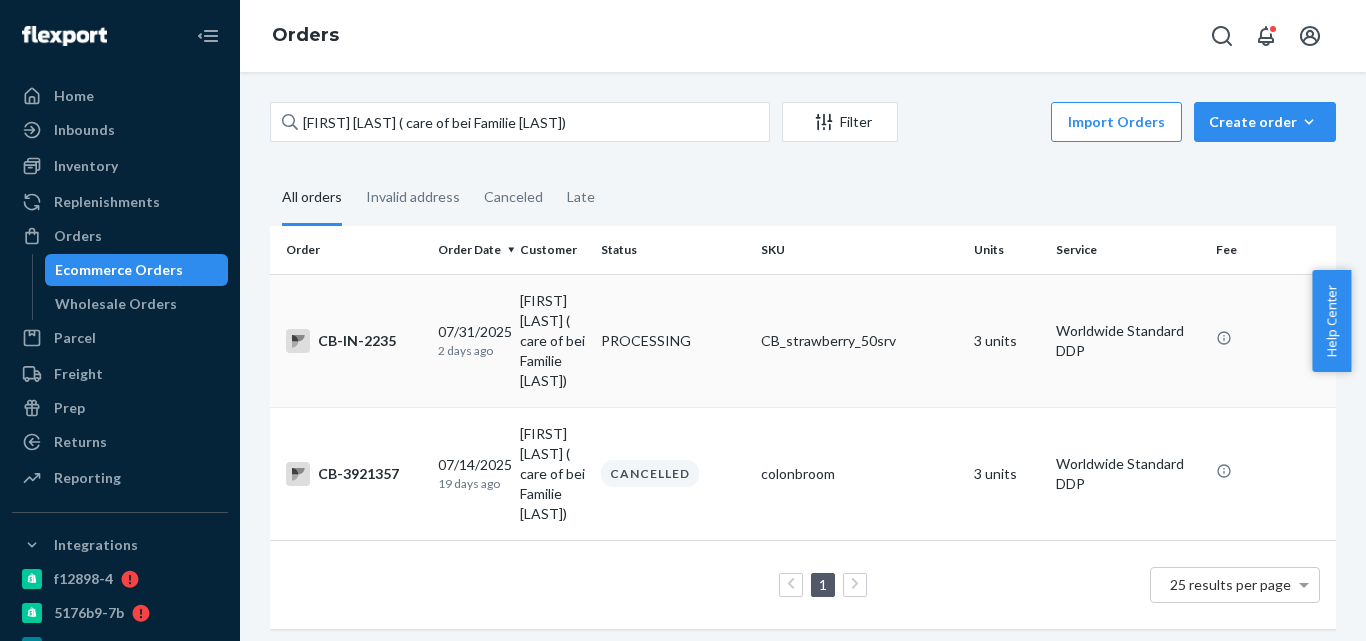 click on "PROCESSING" at bounding box center (673, 340) 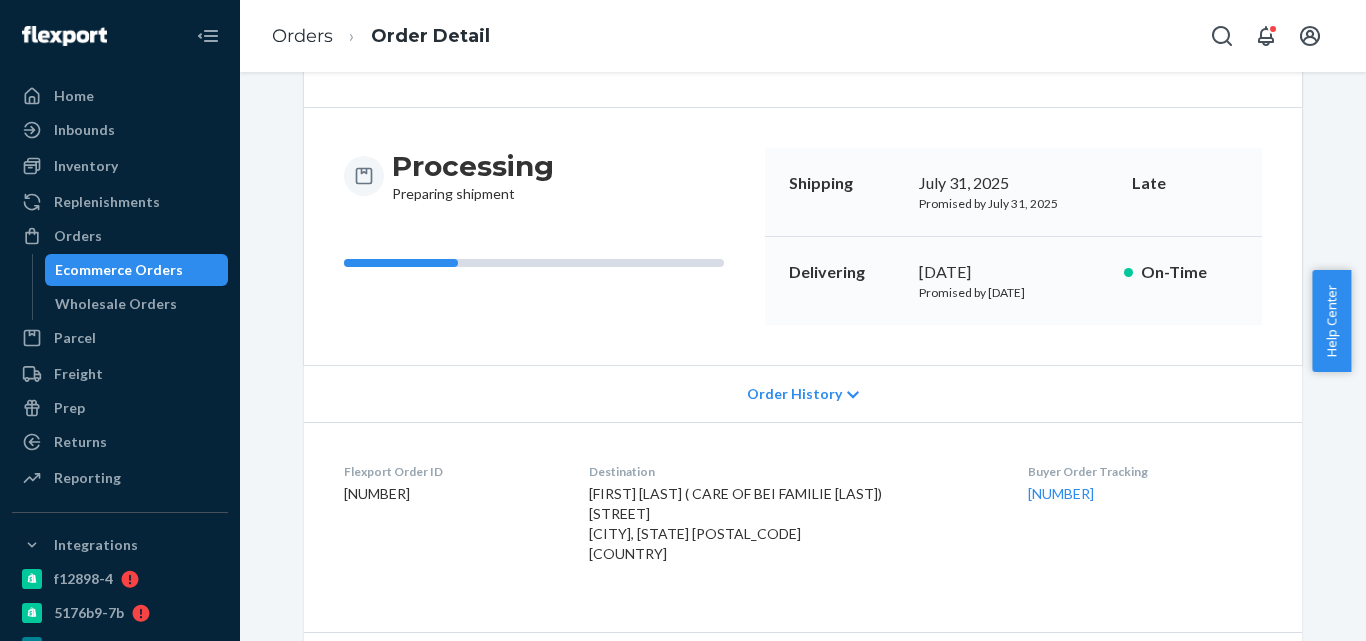 scroll, scrollTop: 0, scrollLeft: 0, axis: both 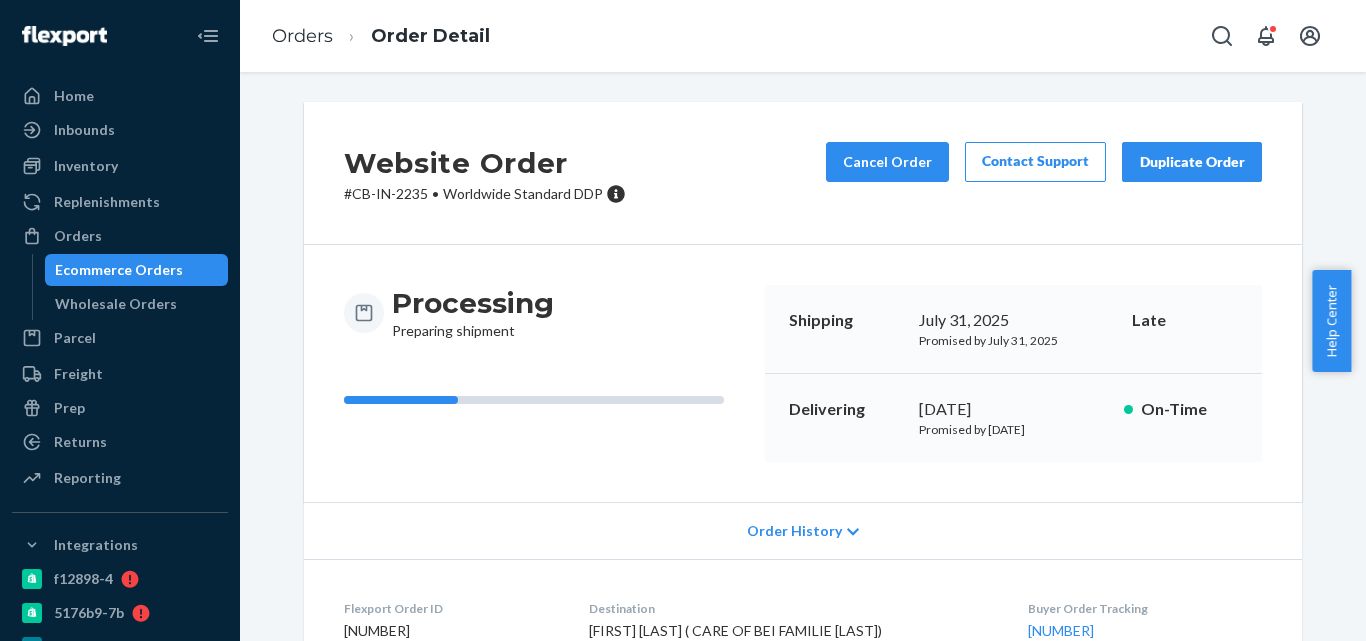 click on "Ecommerce Orders" at bounding box center (137, 270) 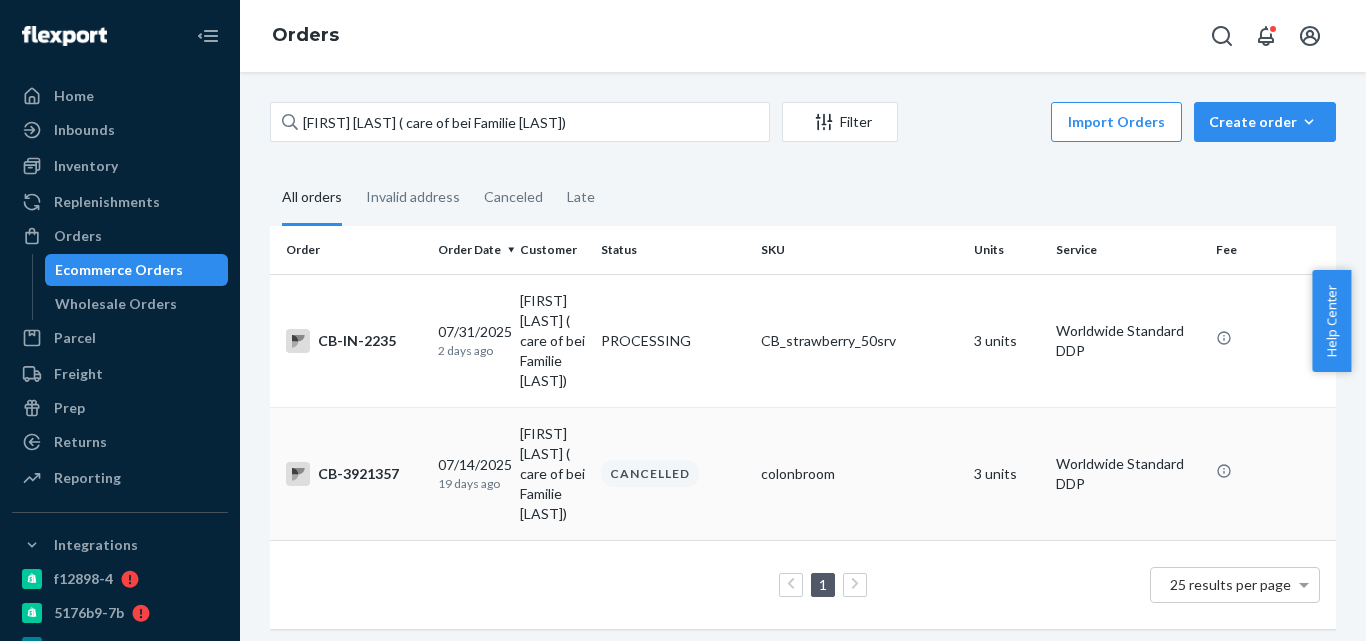 click on "colonbroom" at bounding box center [859, 473] 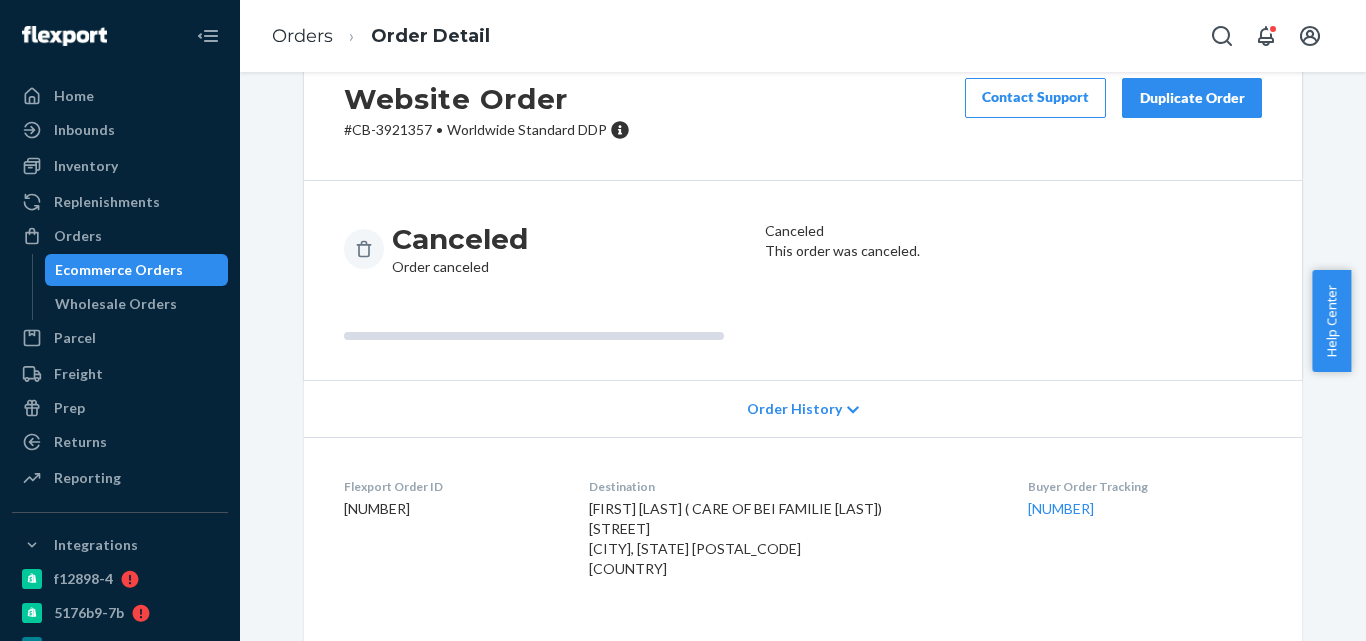scroll, scrollTop: 100, scrollLeft: 0, axis: vertical 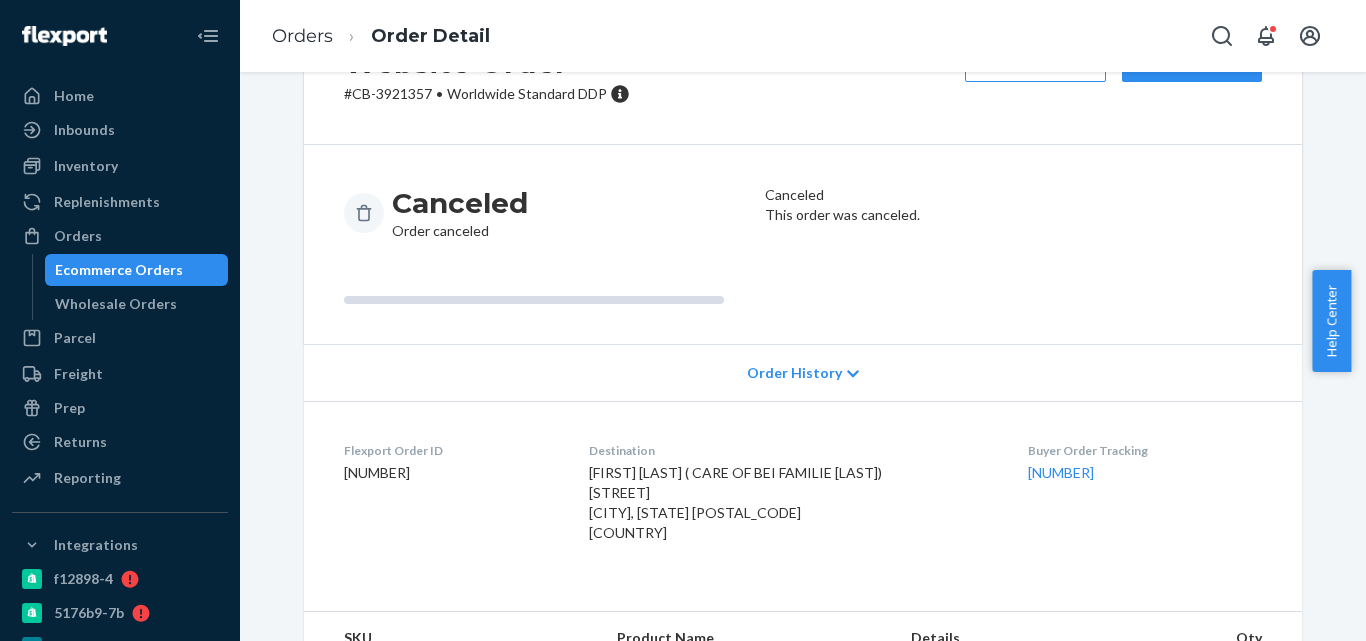 click on "Ecommerce Orders" at bounding box center [137, 270] 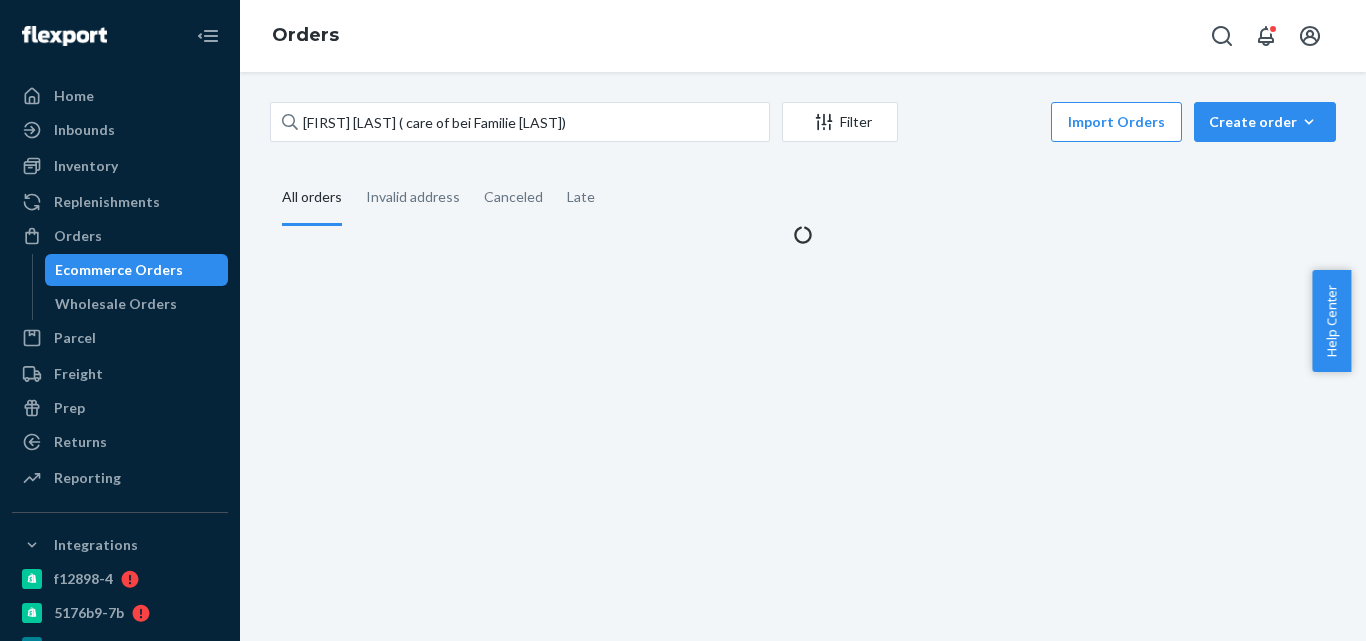 scroll, scrollTop: 0, scrollLeft: 0, axis: both 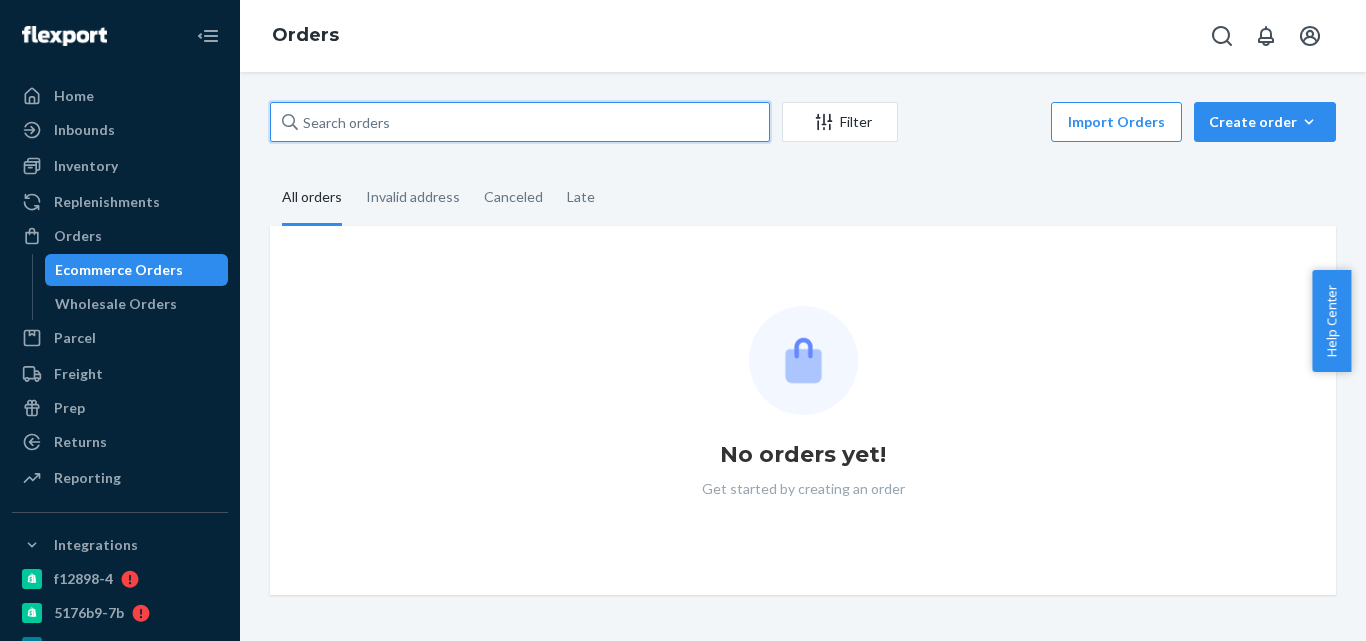 click at bounding box center (520, 122) 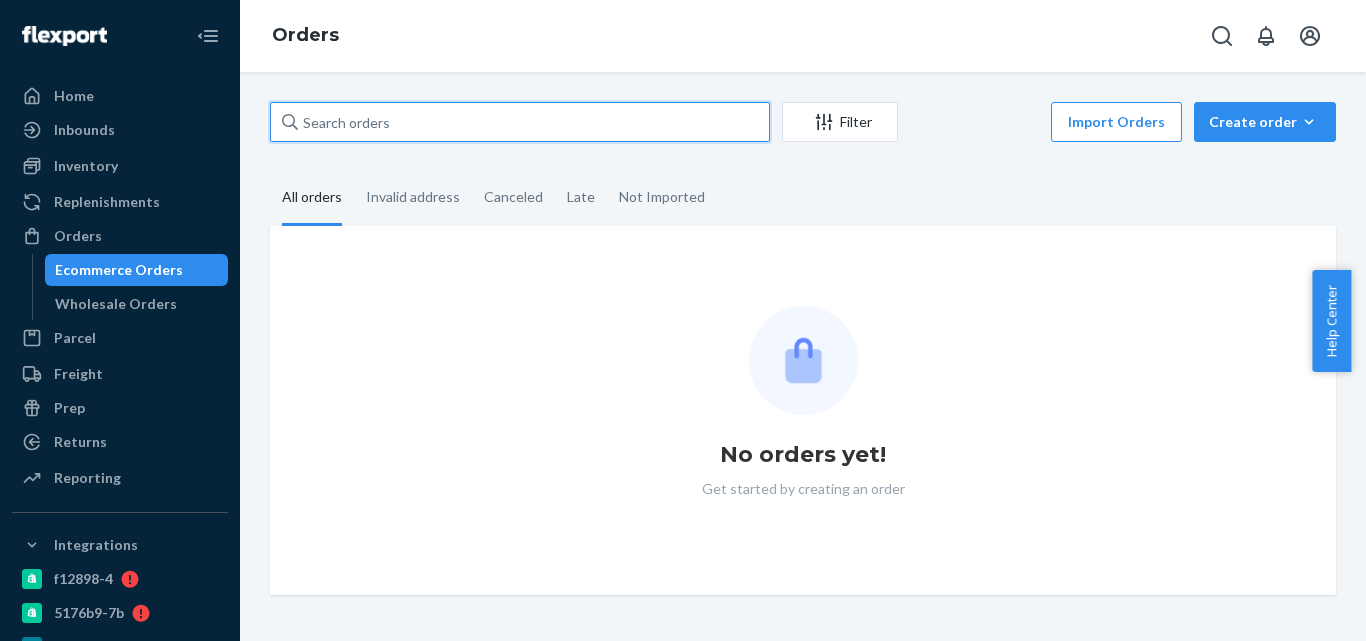 paste on "[FIRST] [LAST]" 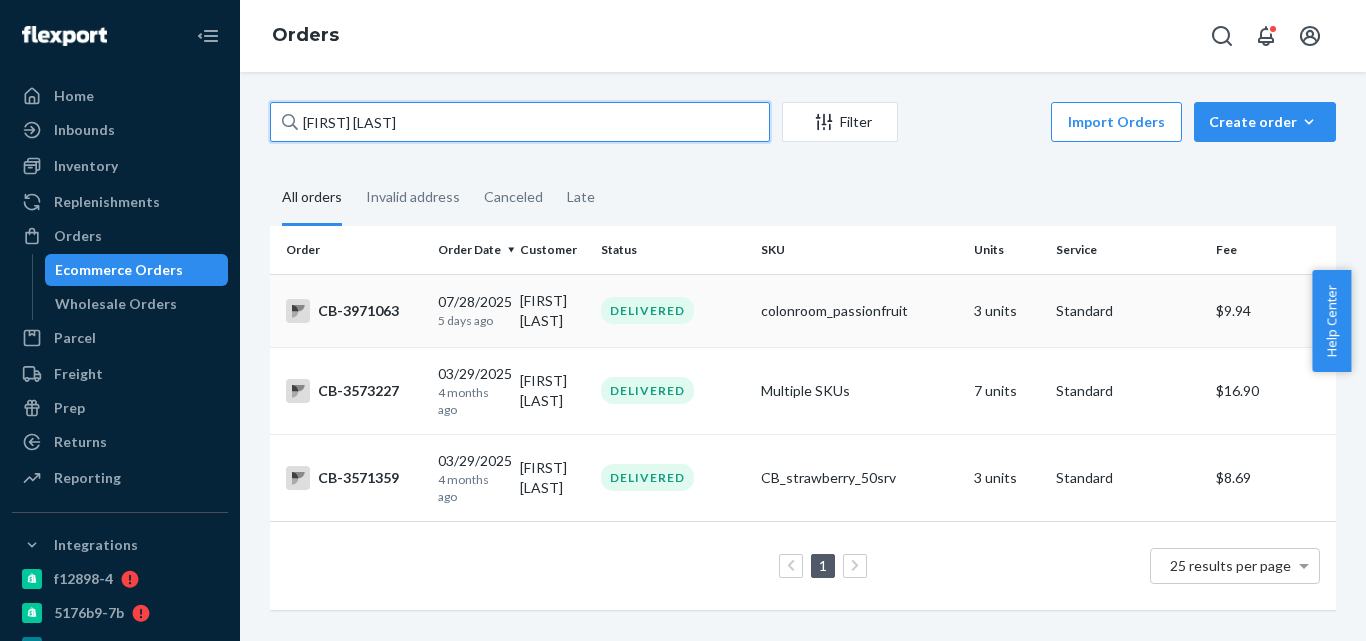 type on "[FIRST] [LAST]" 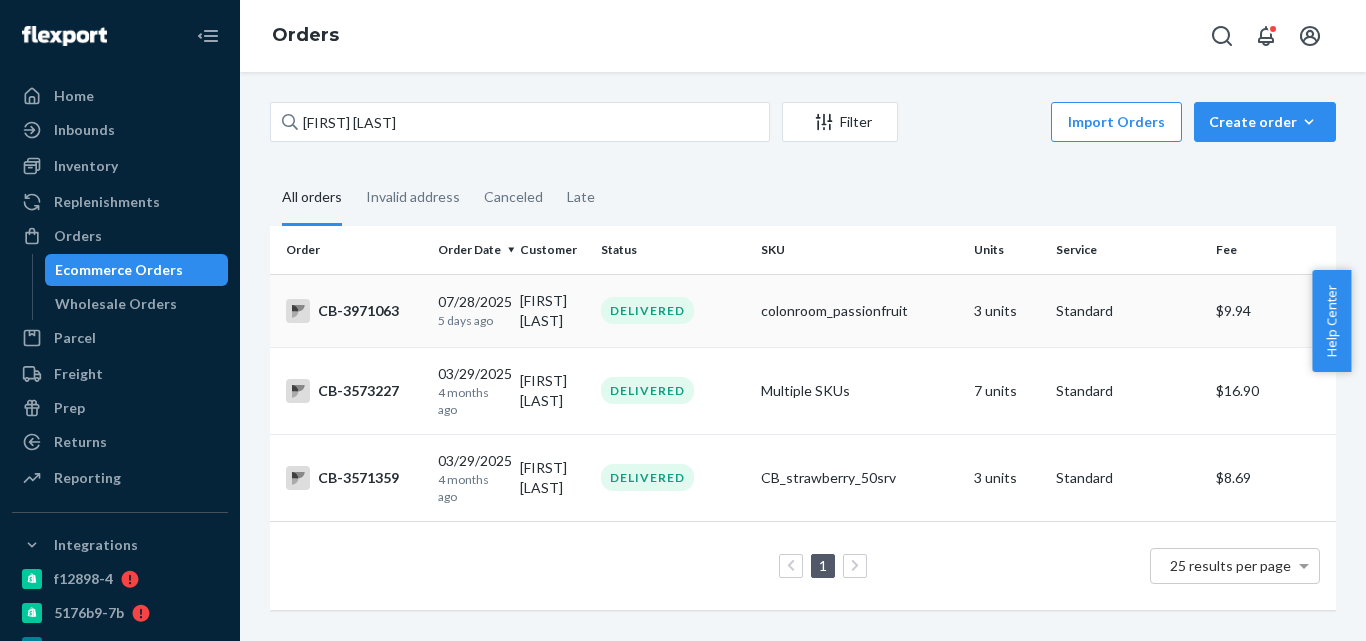 click on "[FIRST] [LAST]" at bounding box center (553, 310) 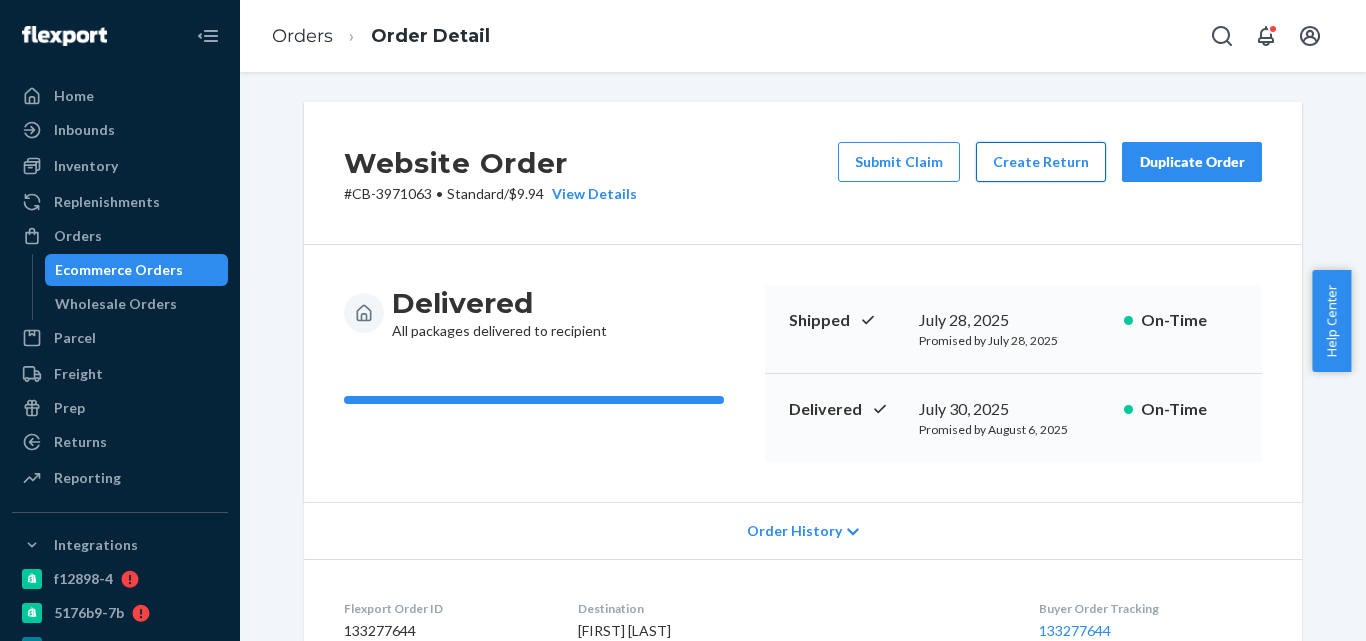 click on "Create Return" at bounding box center (1041, 162) 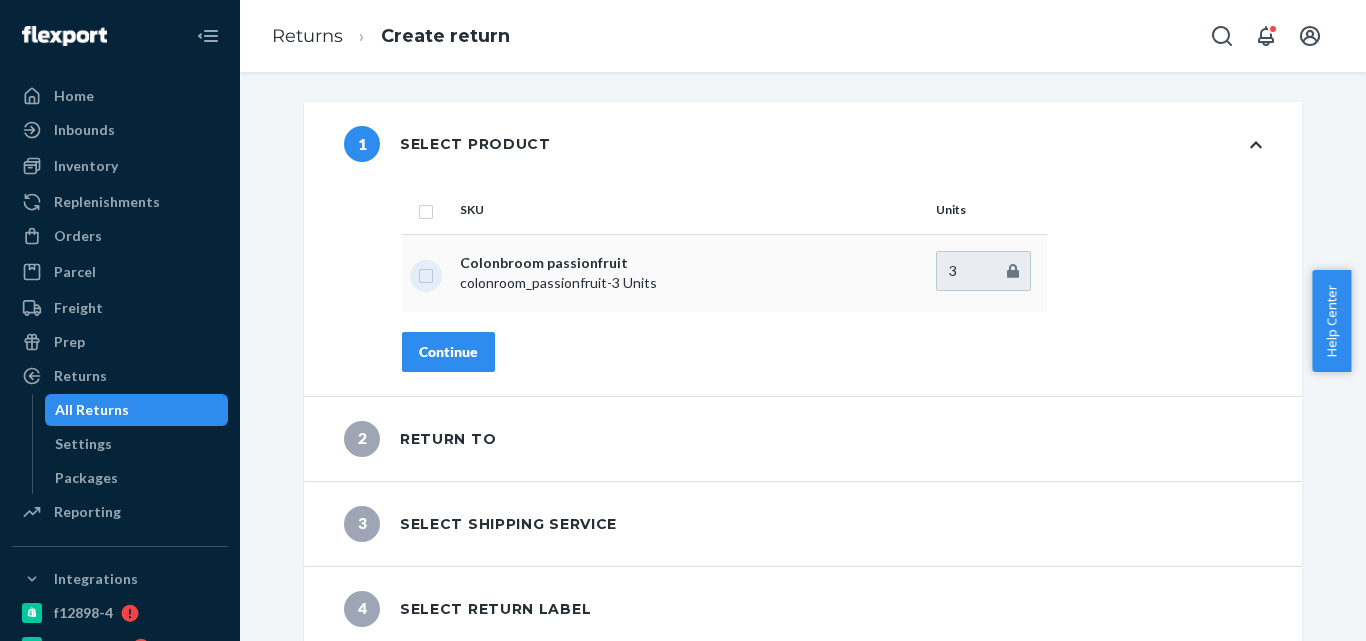 click at bounding box center (426, 273) 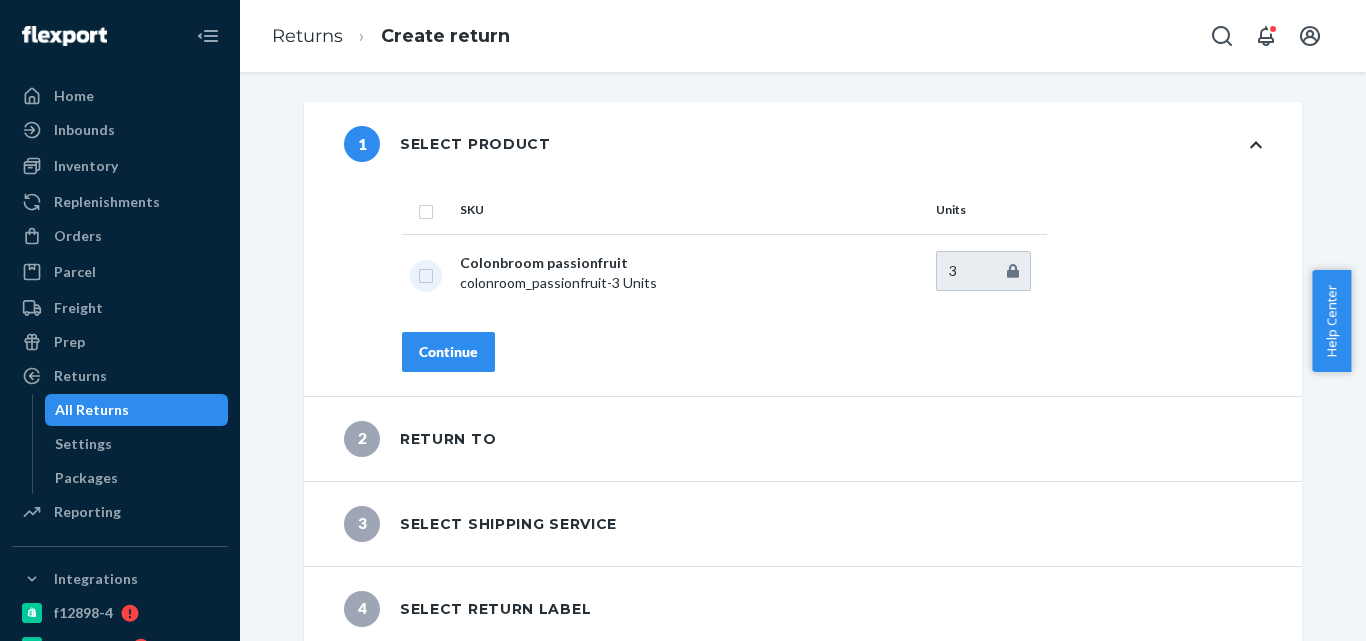 checkbox on "true" 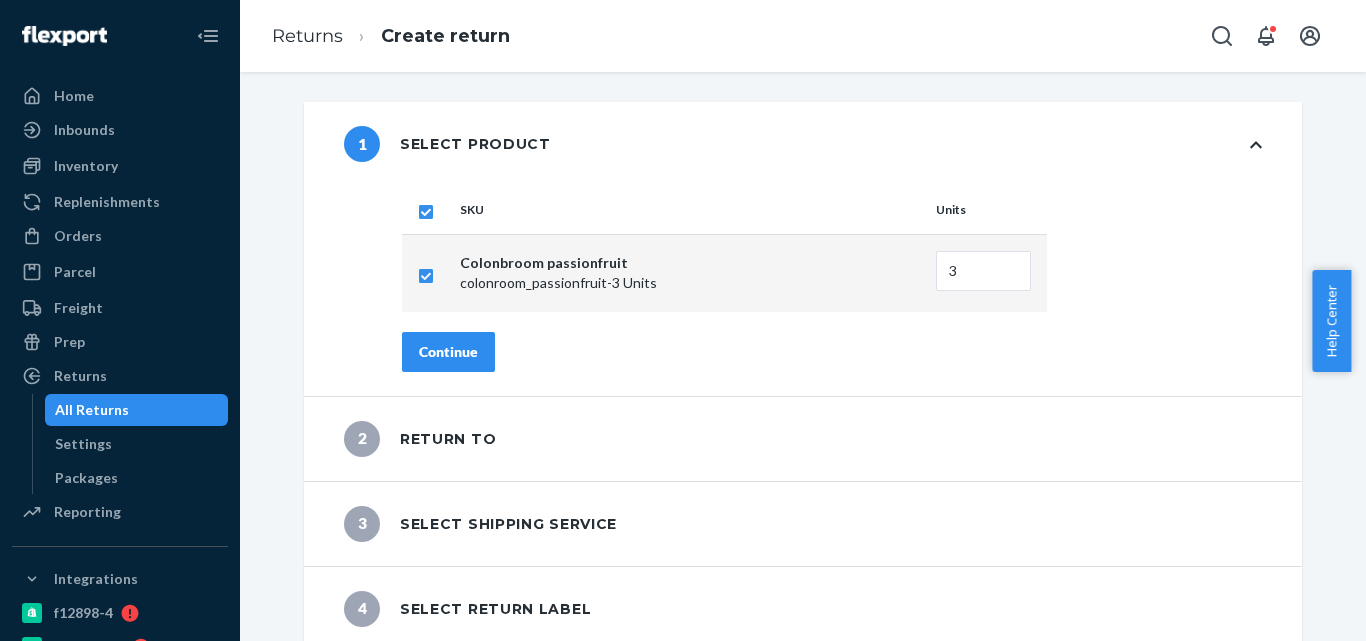 click on "Continue" at bounding box center (448, 352) 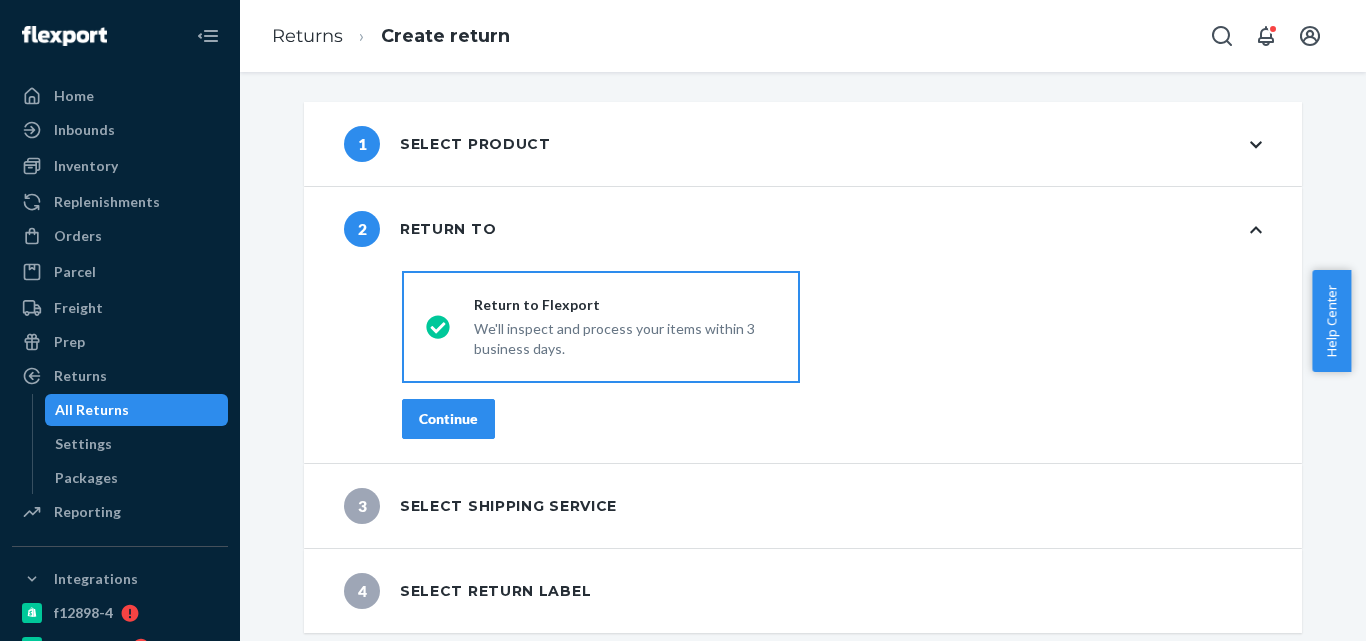 drag, startPoint x: 439, startPoint y: 441, endPoint x: 434, endPoint y: 429, distance: 13 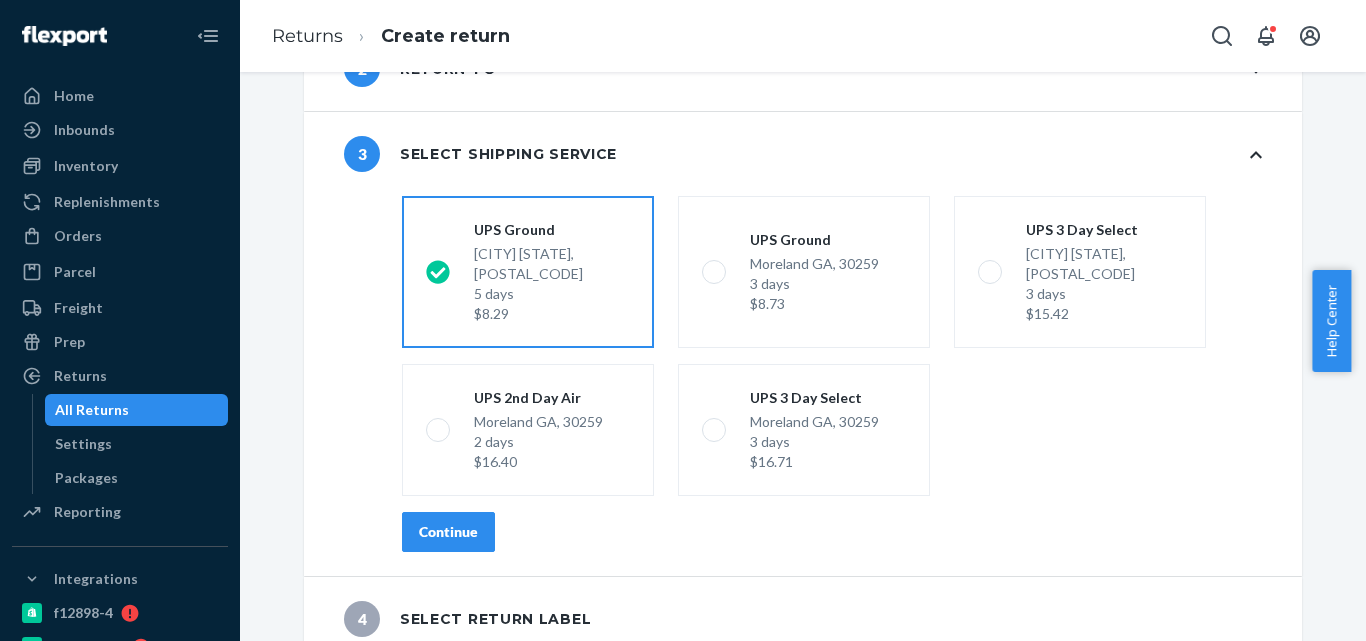 click on "Continue" at bounding box center (448, 532) 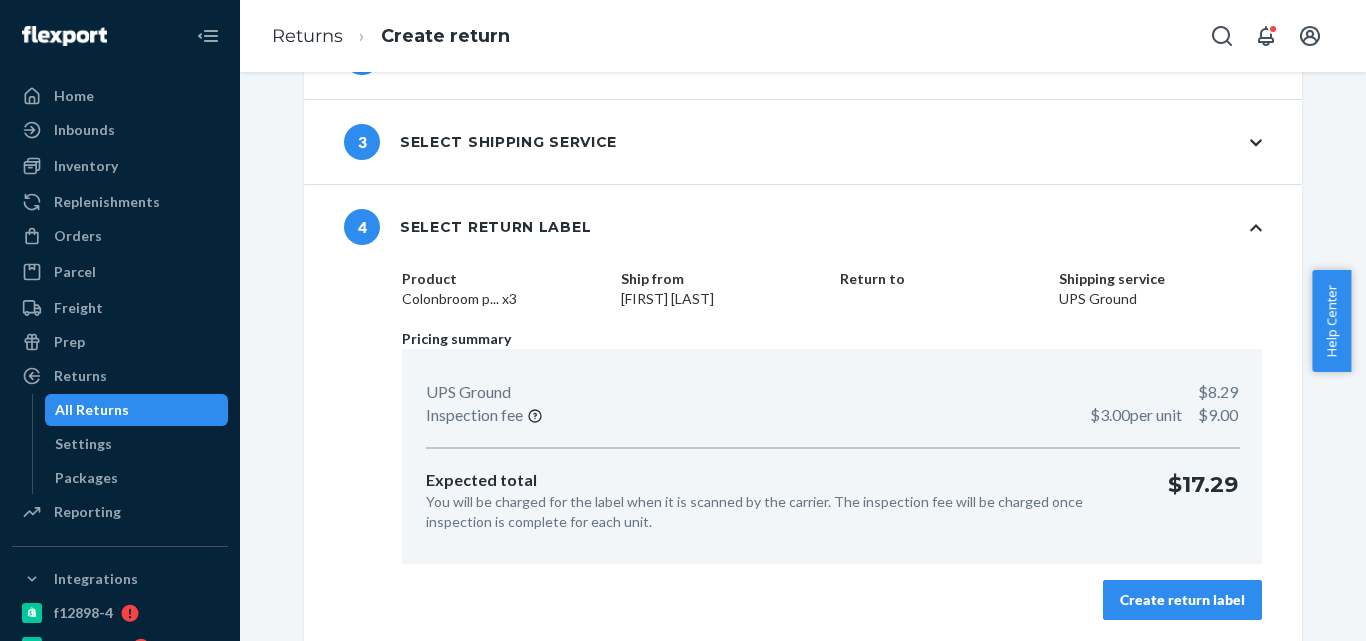 scroll, scrollTop: 175, scrollLeft: 0, axis: vertical 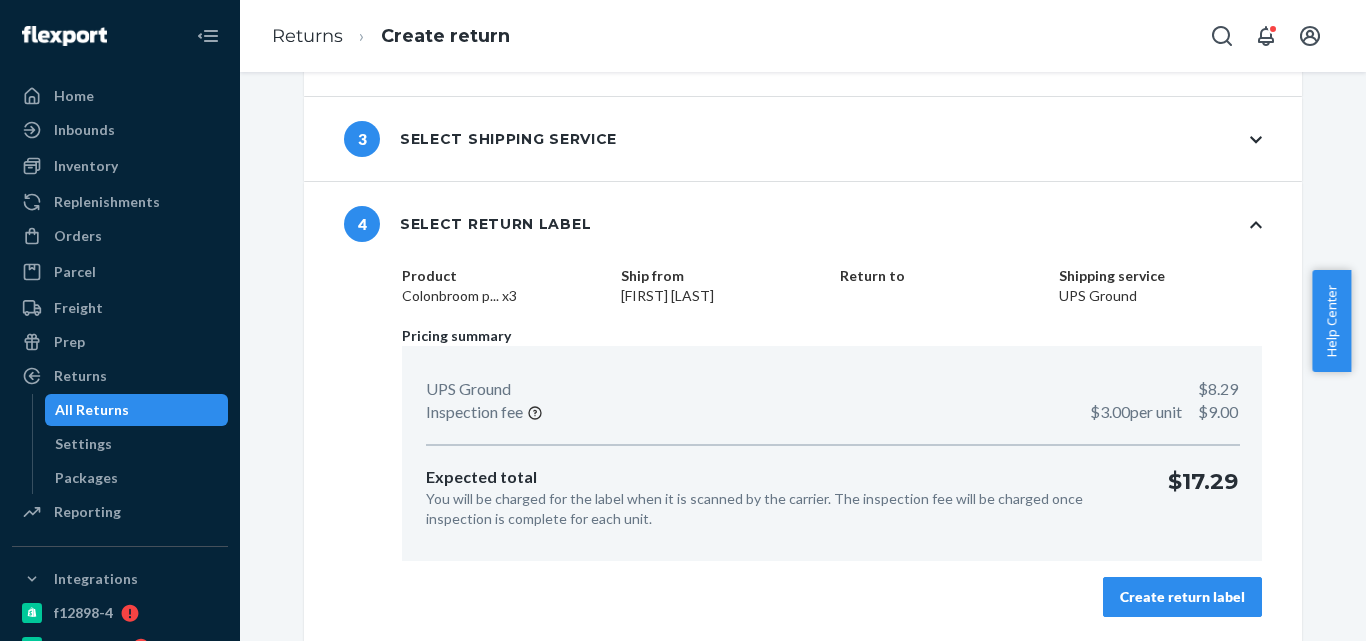 click on "Create return label" at bounding box center [1182, 597] 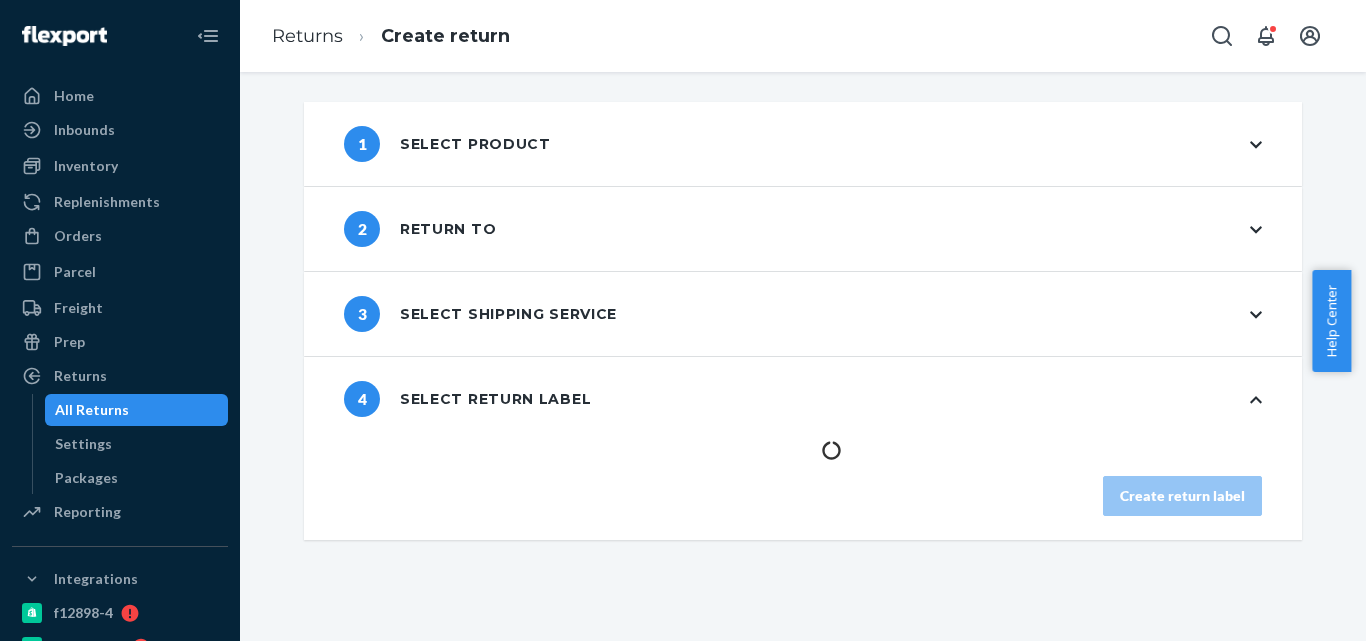 scroll, scrollTop: 0, scrollLeft: 0, axis: both 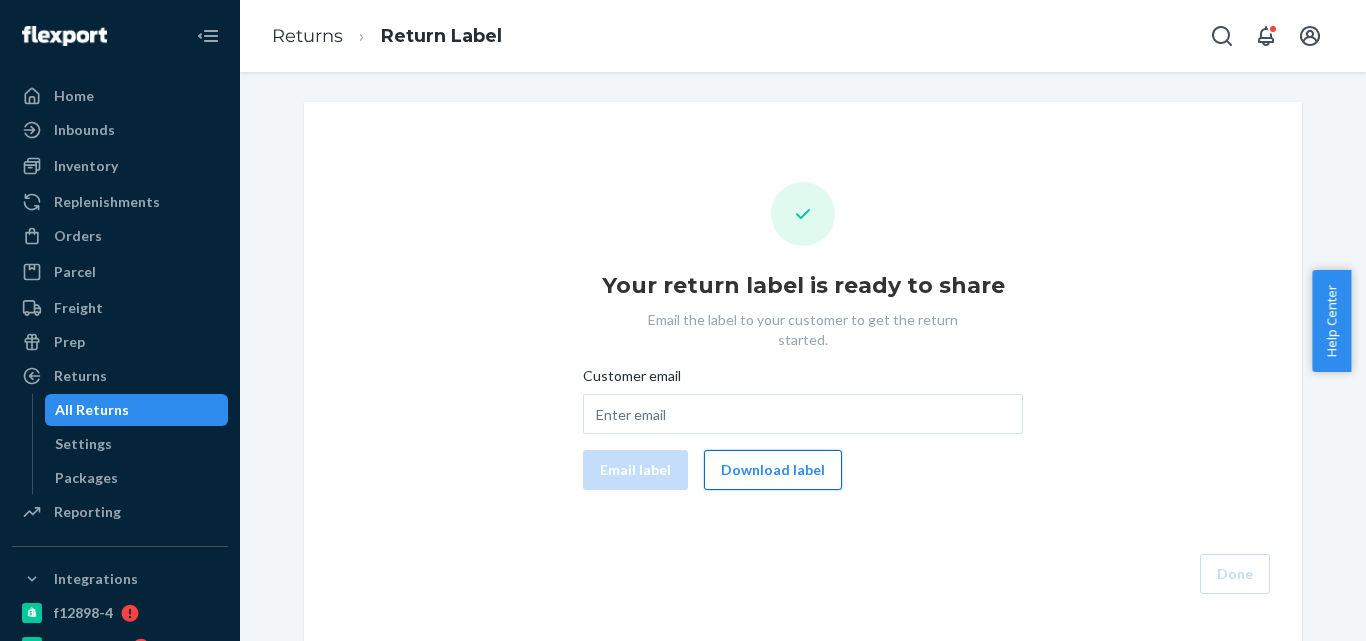 click on "Download label" at bounding box center (773, 470) 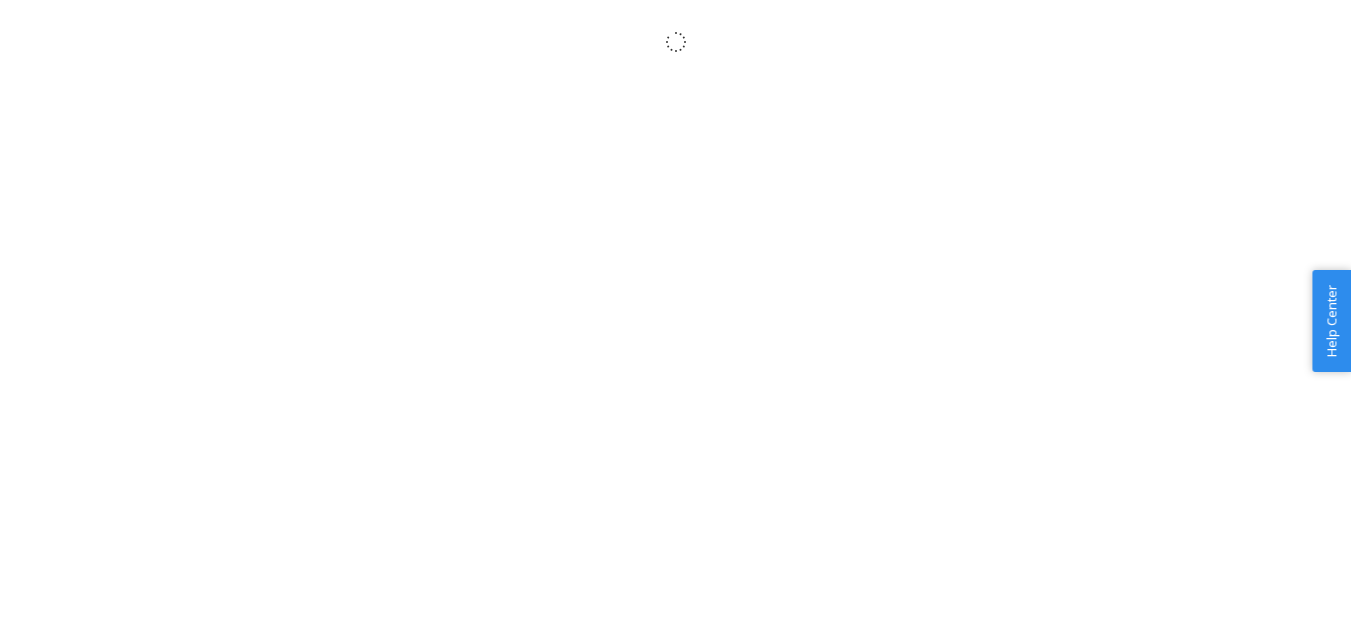 scroll, scrollTop: 0, scrollLeft: 0, axis: both 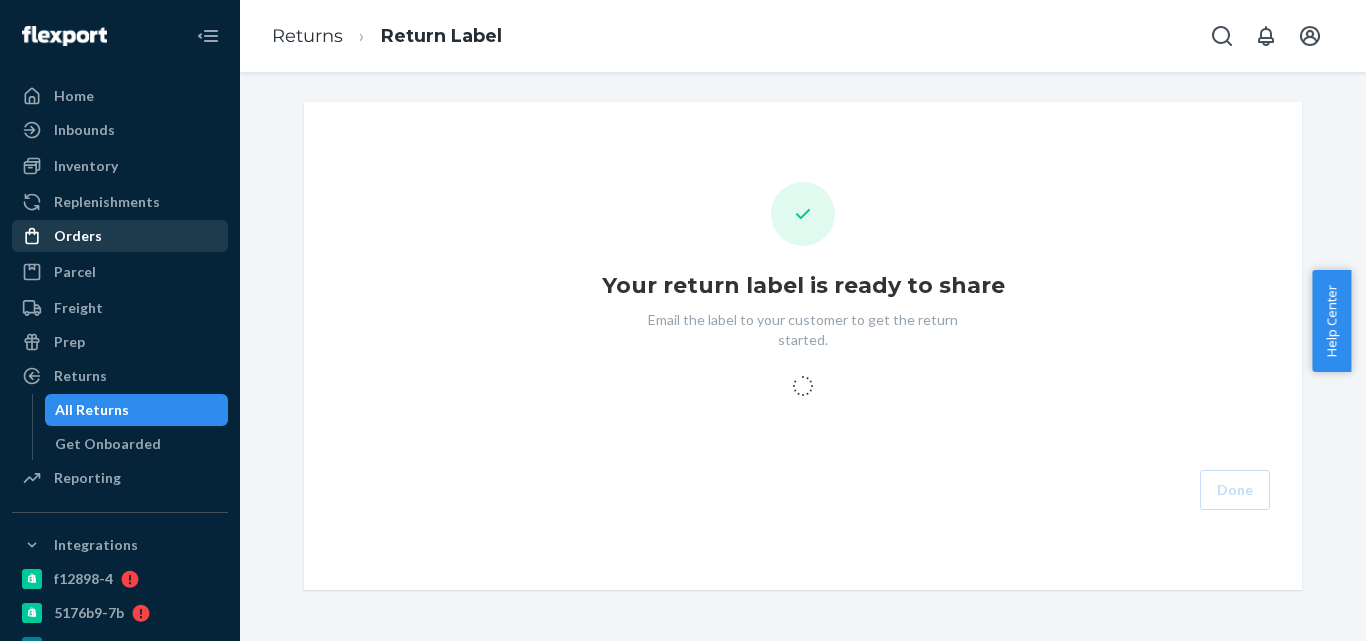 click on "Orders" at bounding box center [120, 236] 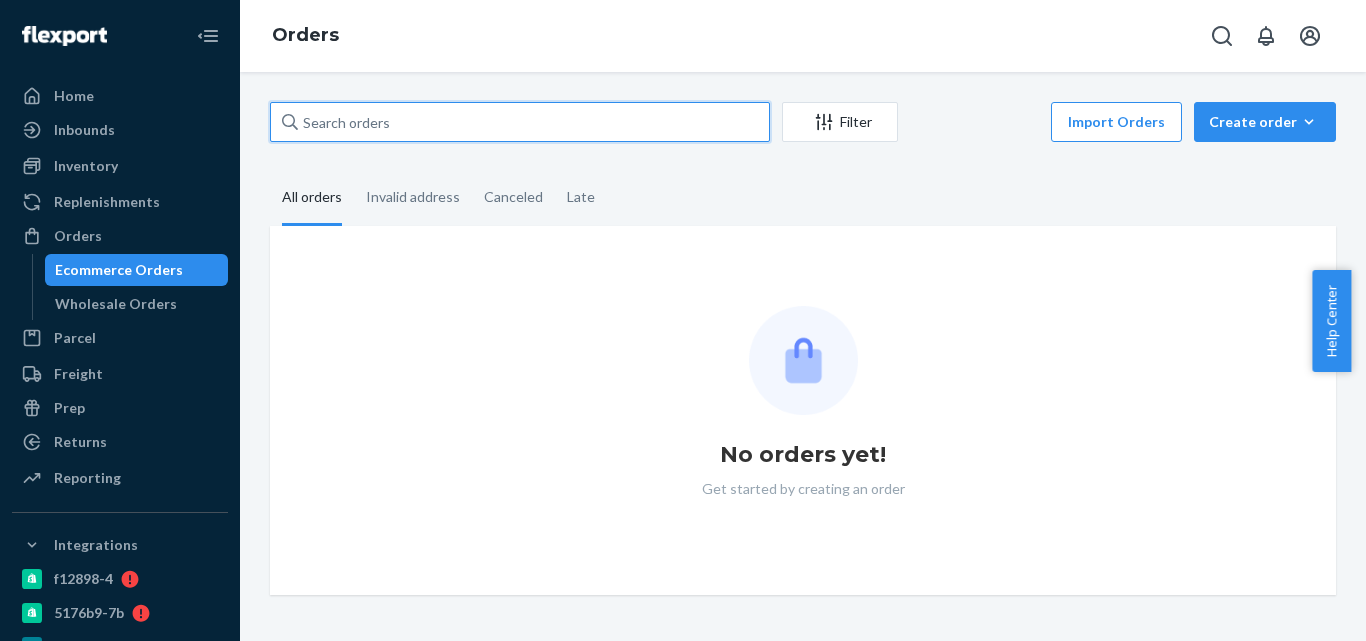 click at bounding box center (520, 122) 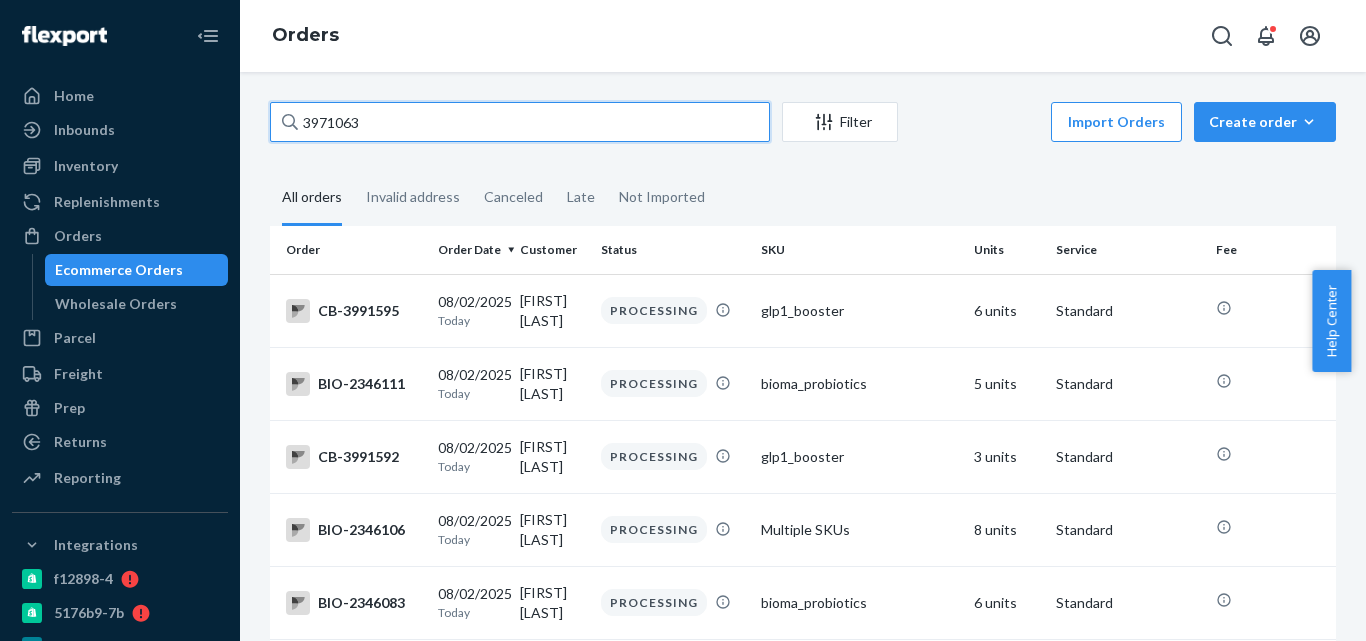 type on "3971063" 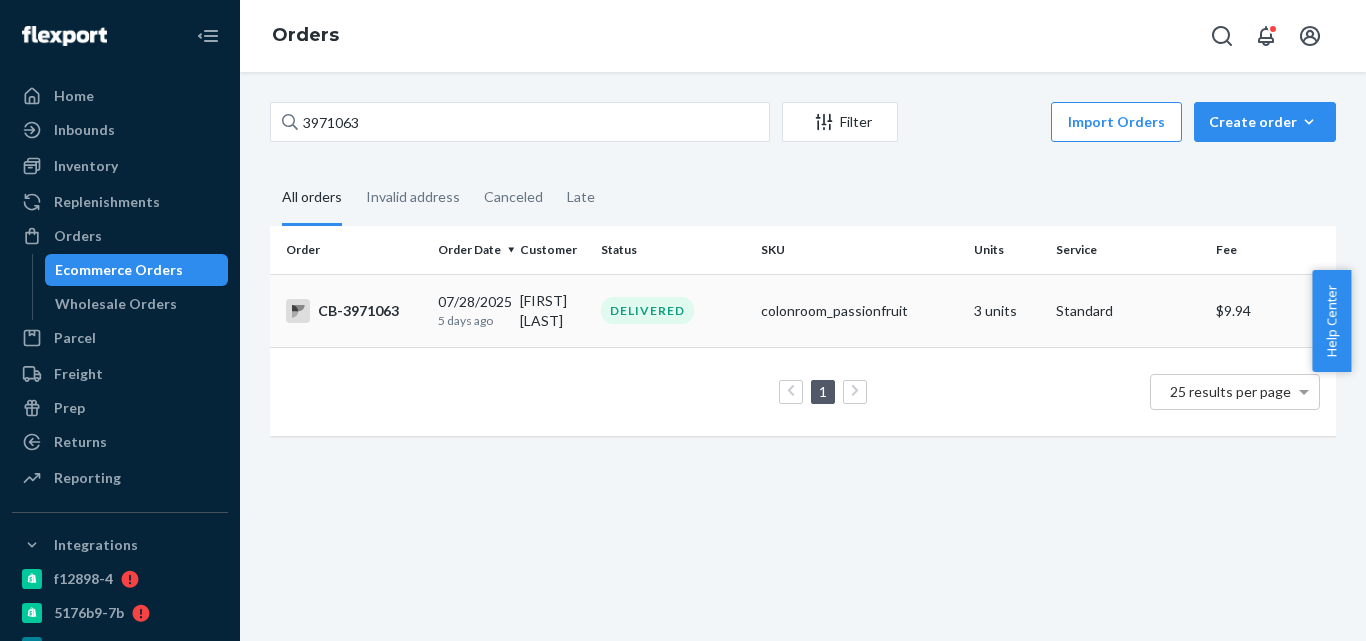 click on "[FIRST] [LAST]" at bounding box center [553, 310] 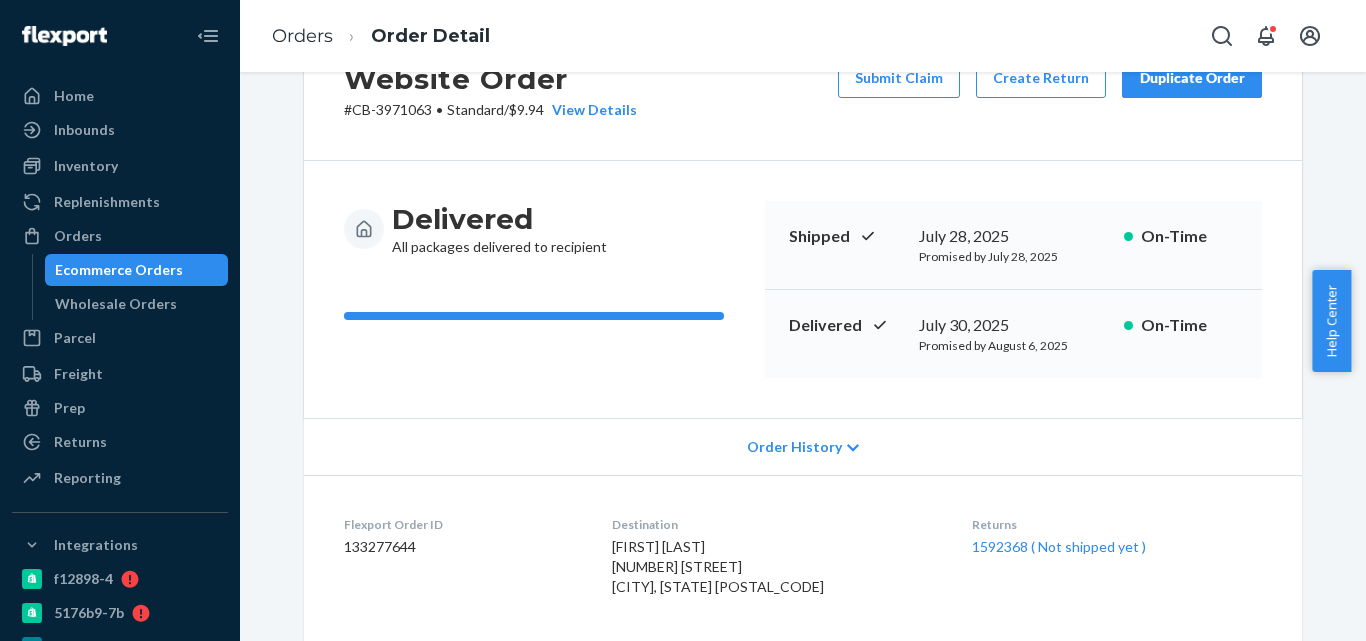 scroll, scrollTop: 200, scrollLeft: 0, axis: vertical 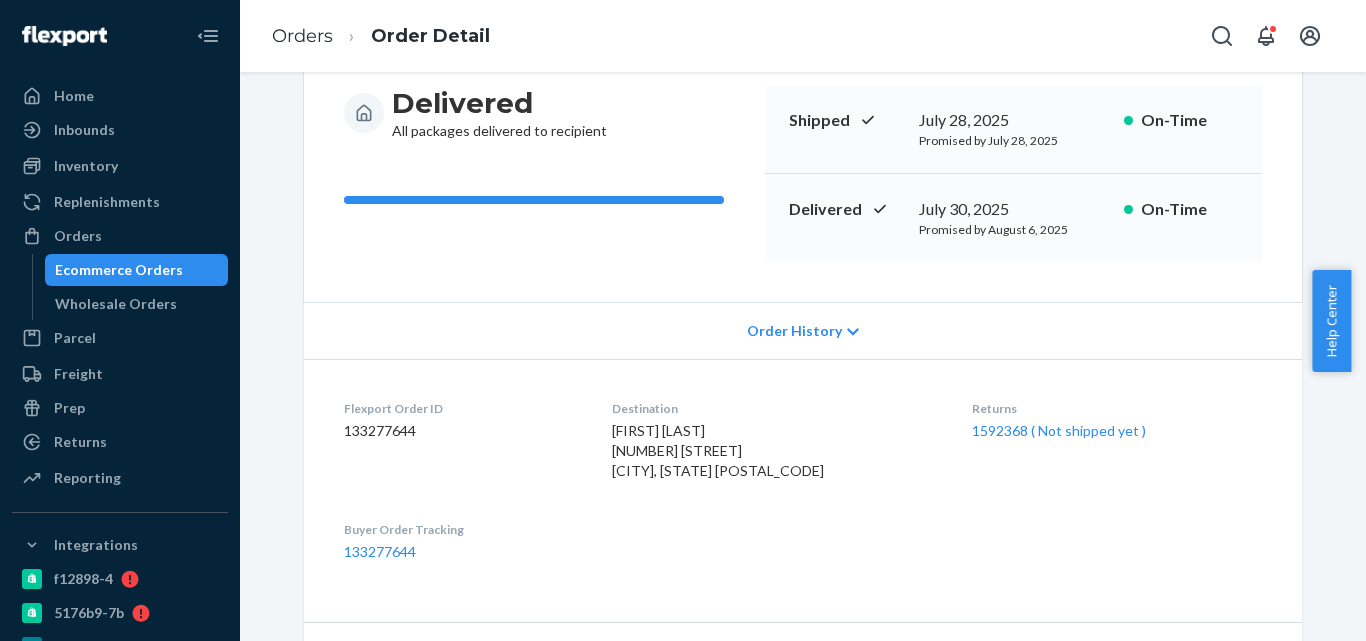 click on "Ecommerce Orders" at bounding box center (119, 270) 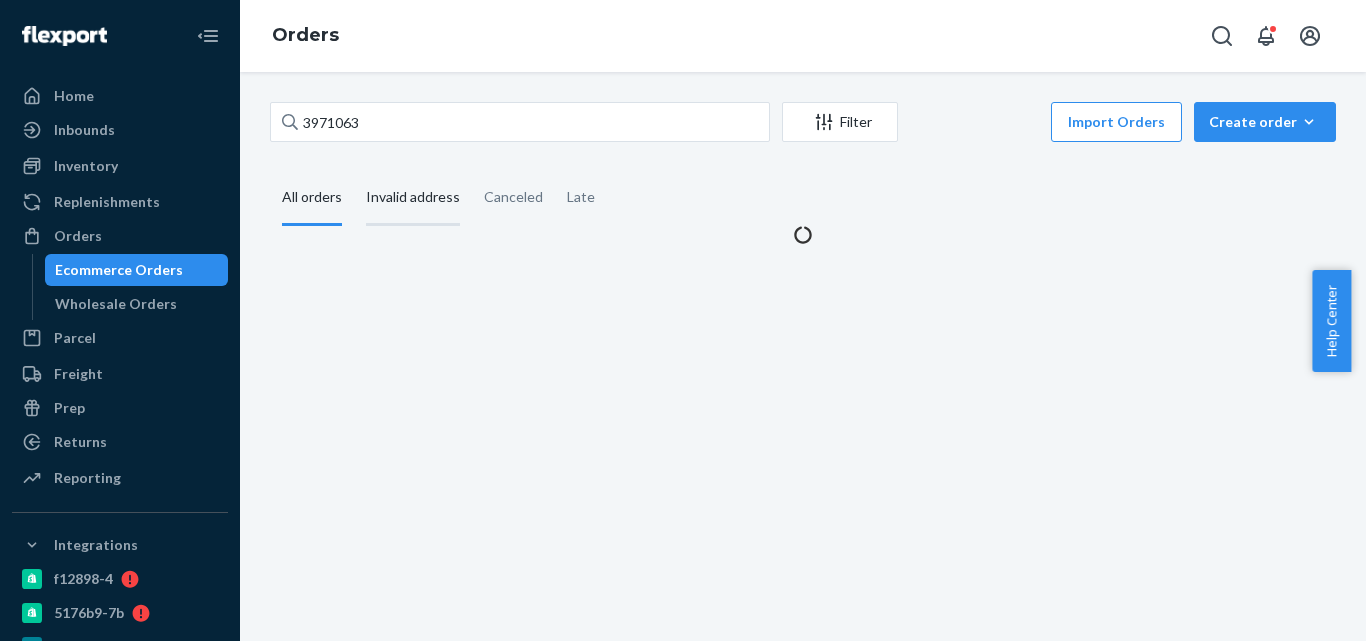 scroll, scrollTop: 0, scrollLeft: 0, axis: both 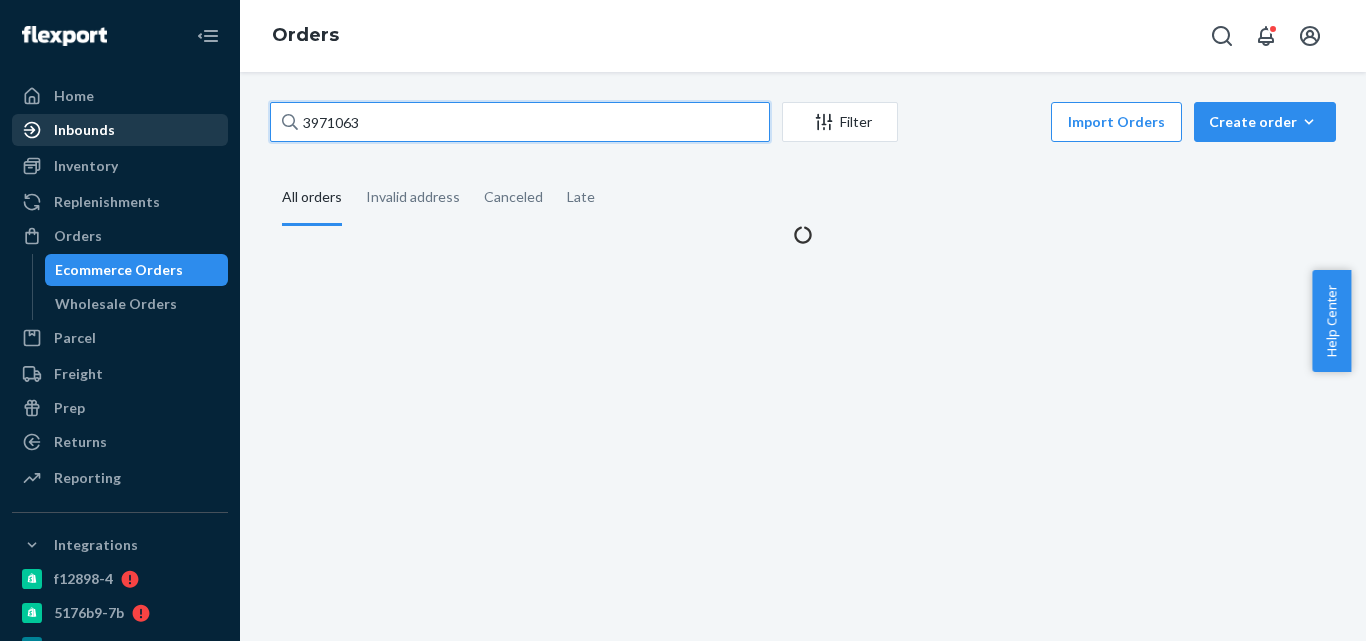 paste on "892515" 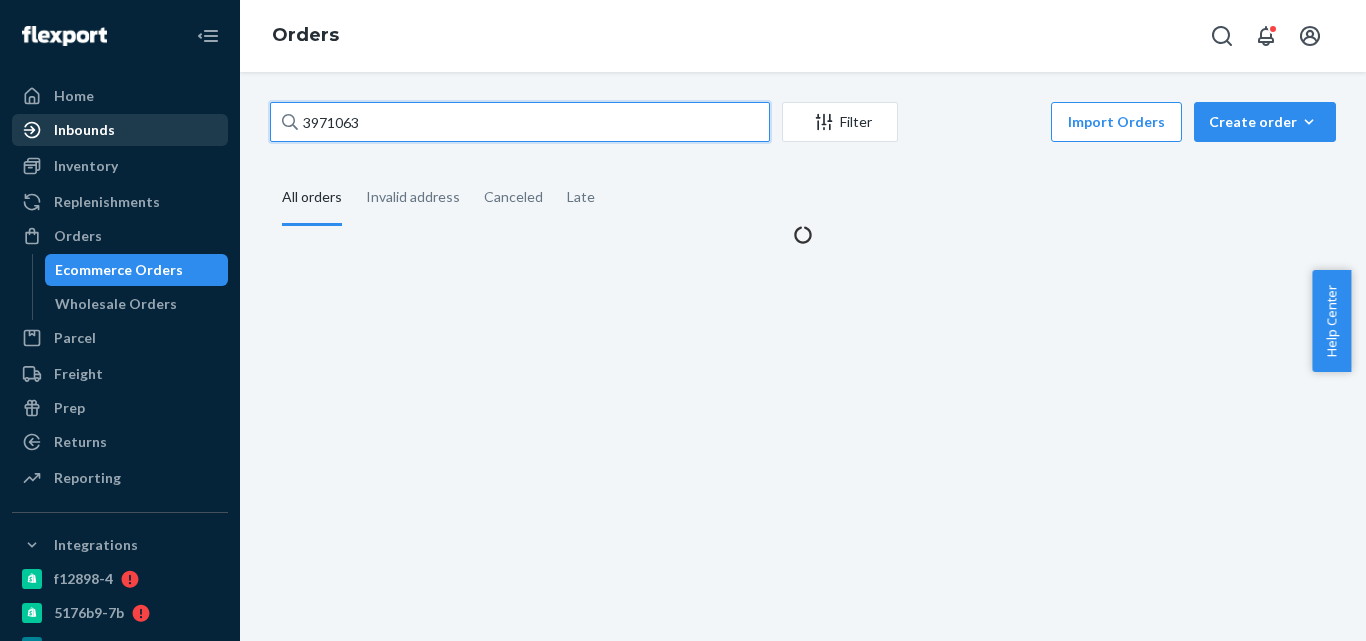 drag, startPoint x: 215, startPoint y: 122, endPoint x: 187, endPoint y: 122, distance: 28 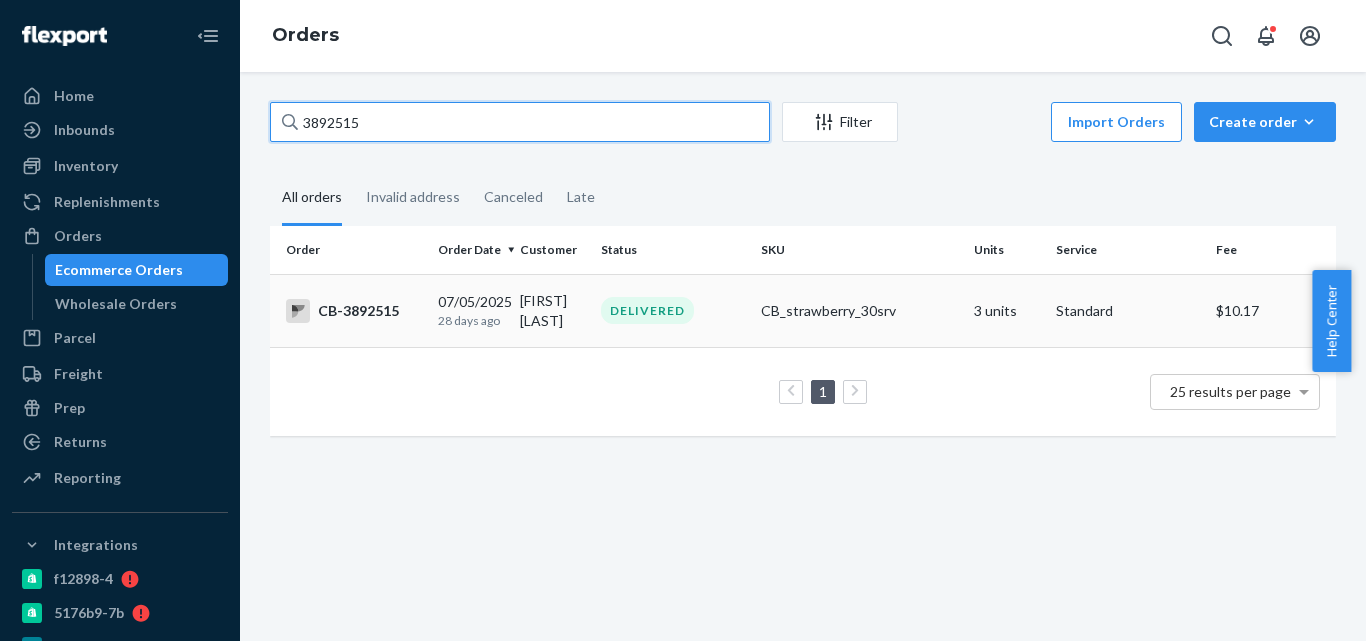 type on "3892515" 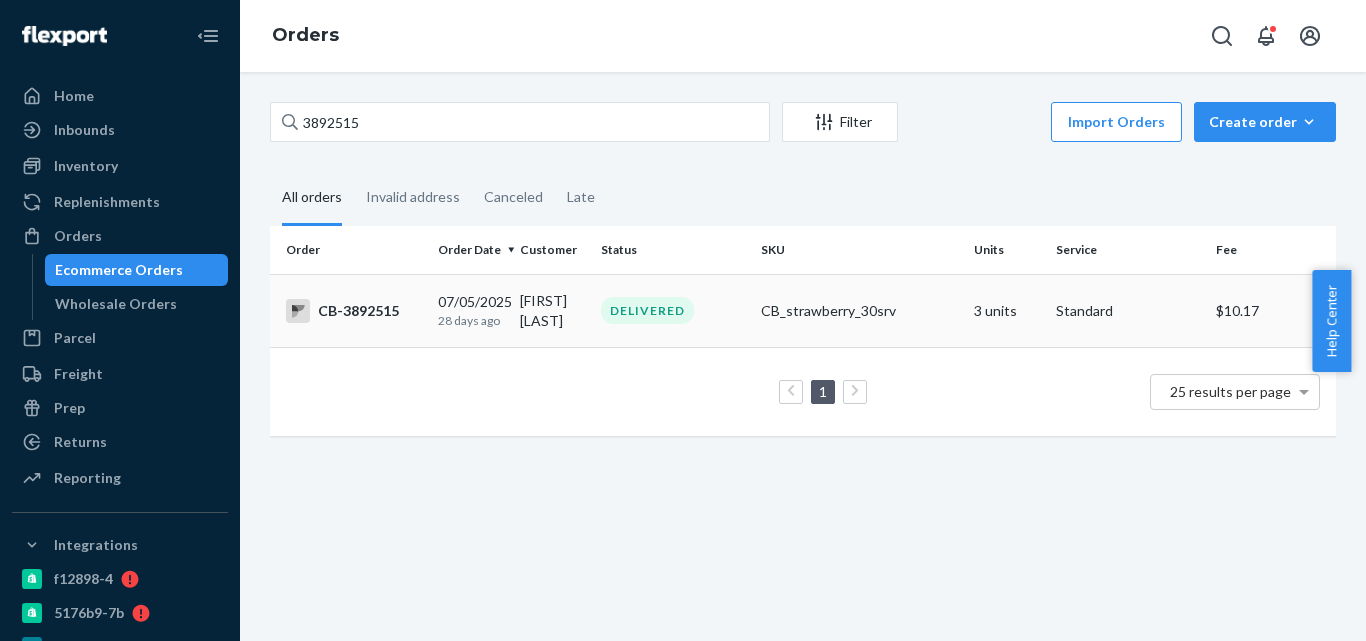 click on "CB_strawberry_30srv" at bounding box center (859, 311) 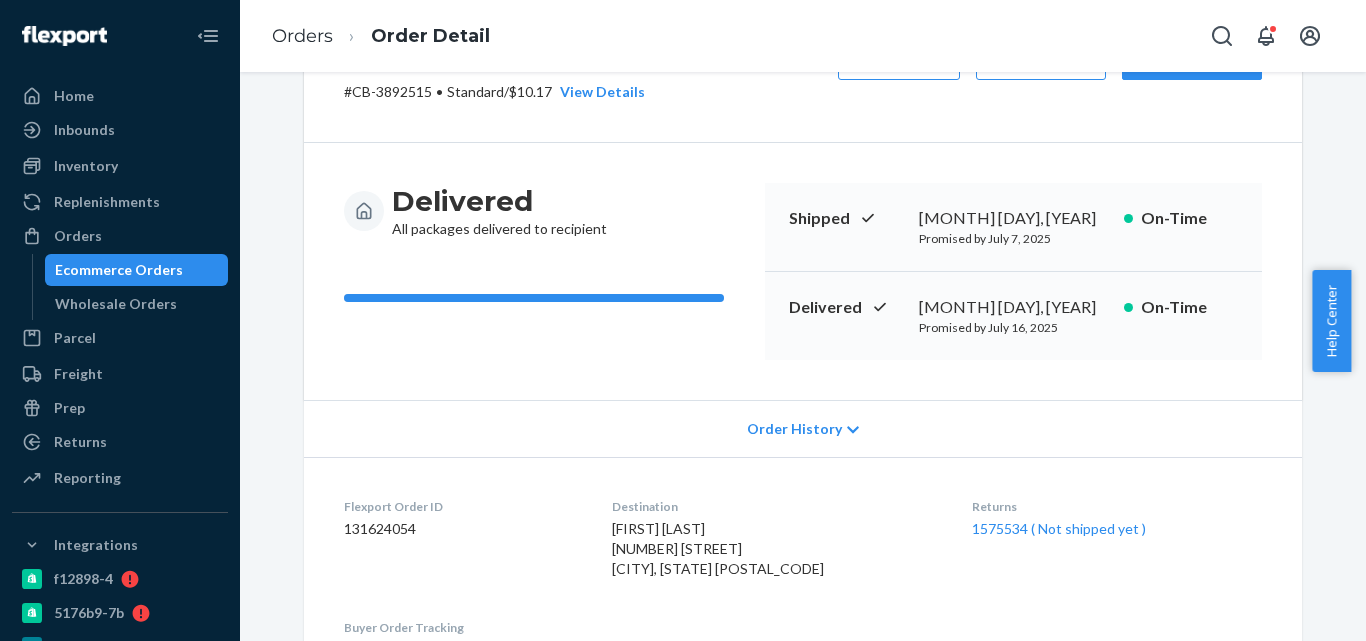 scroll, scrollTop: 100, scrollLeft: 0, axis: vertical 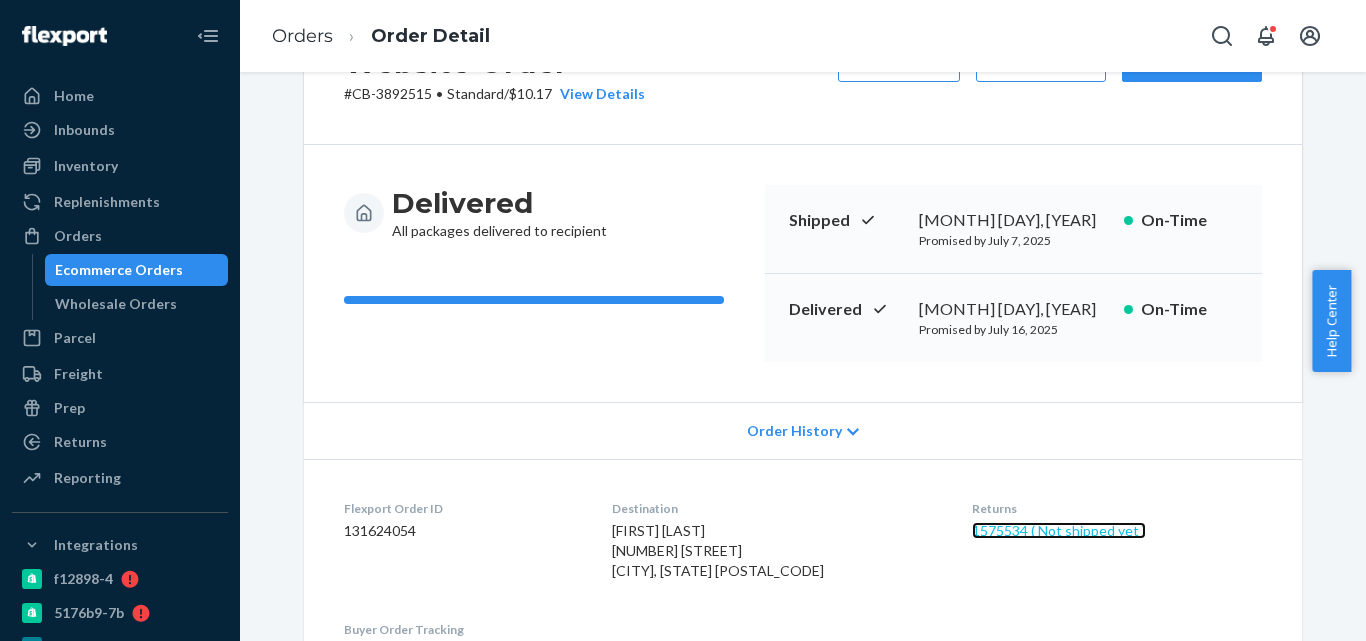 click on "1575534 ( Not shipped yet )" at bounding box center (1059, 530) 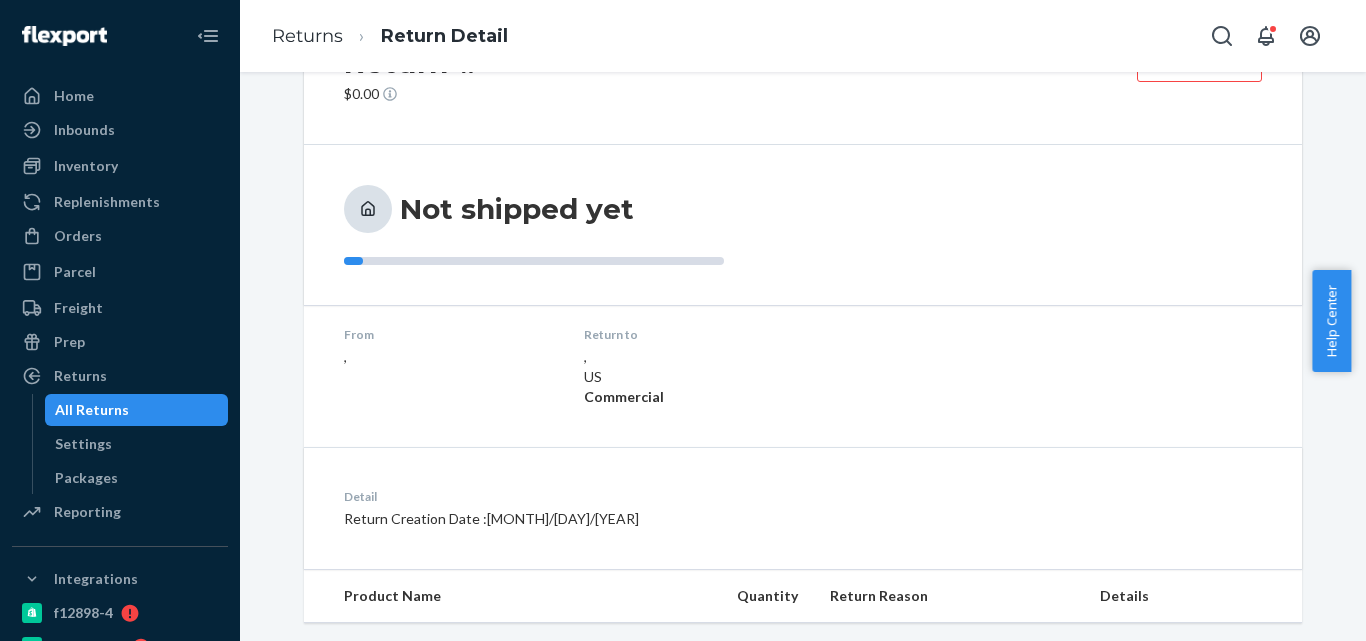 scroll, scrollTop: 0, scrollLeft: 0, axis: both 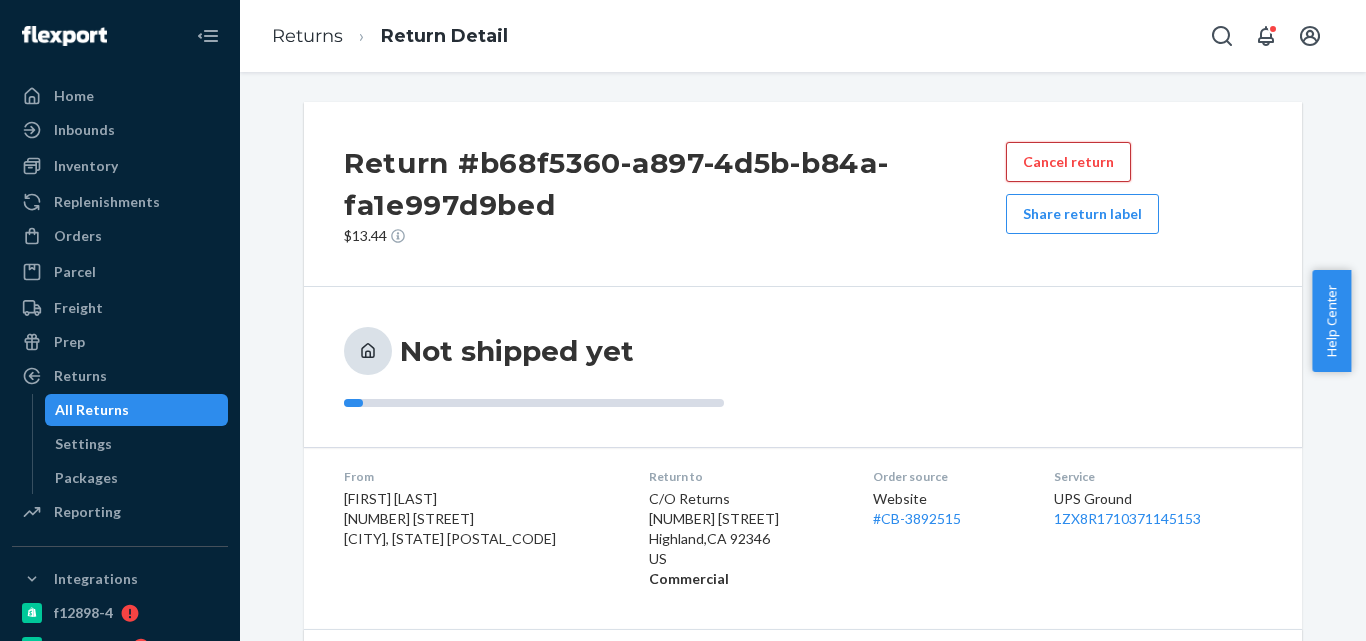 click on "Cancel return" at bounding box center (1068, 162) 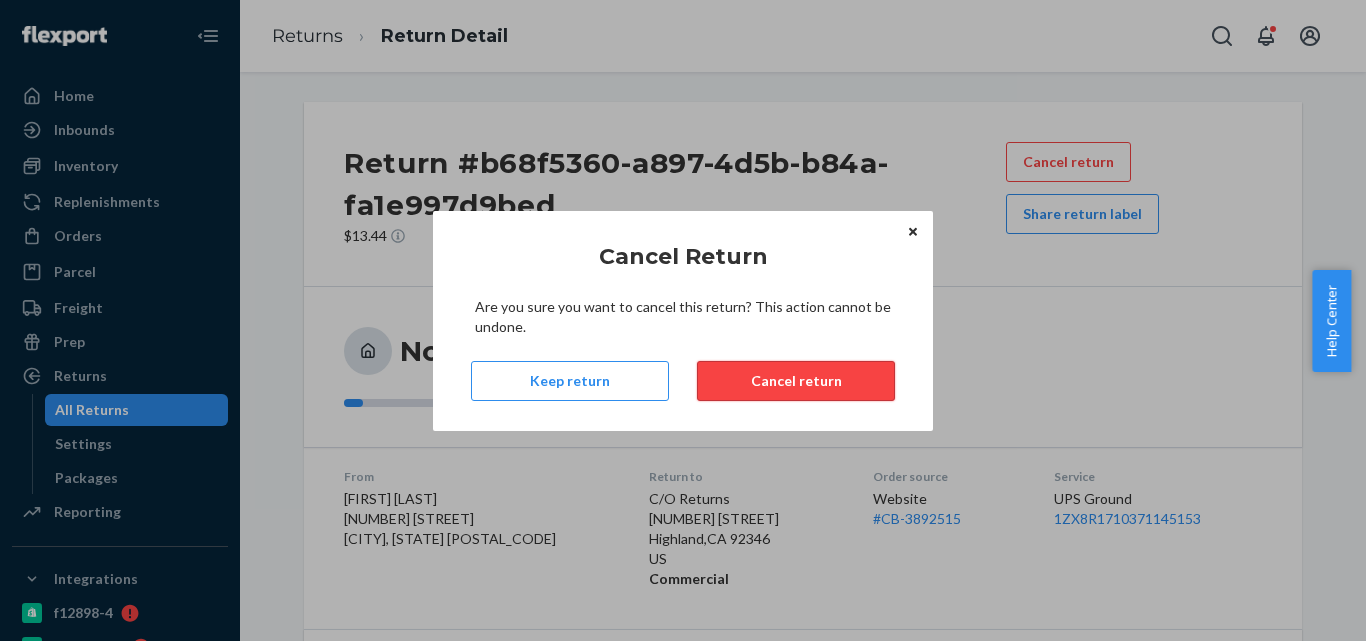 click on "Cancel return" at bounding box center [796, 381] 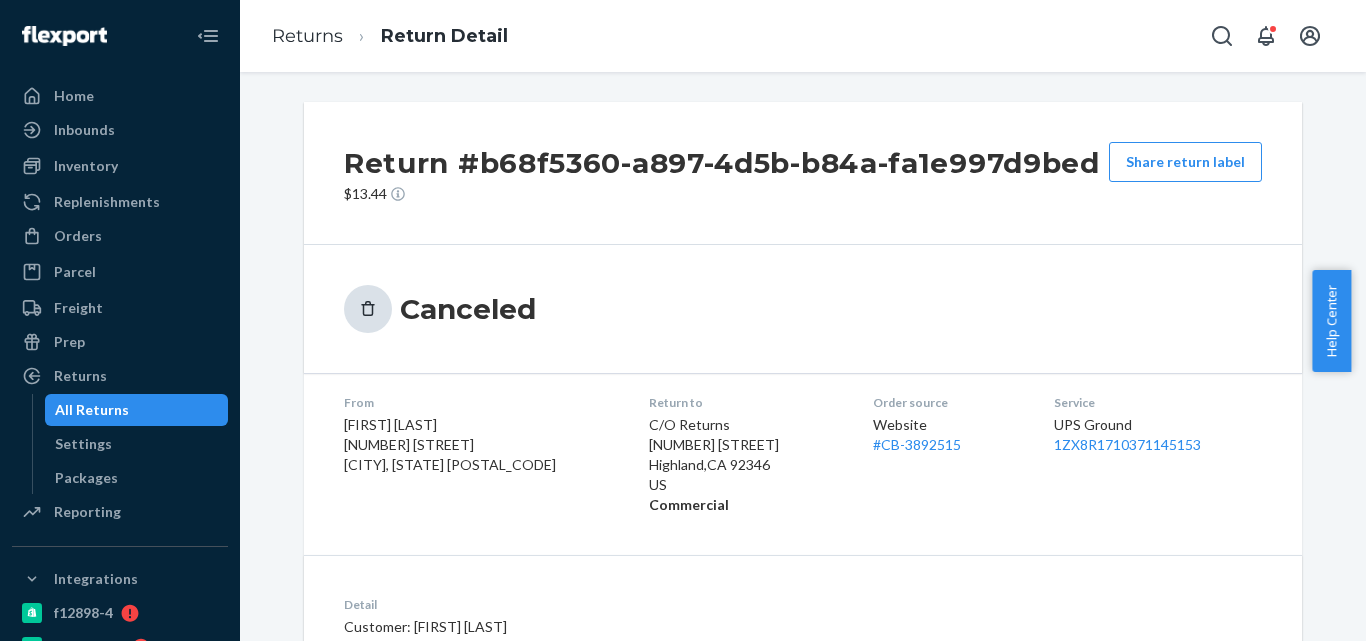 scroll, scrollTop: 232, scrollLeft: 0, axis: vertical 